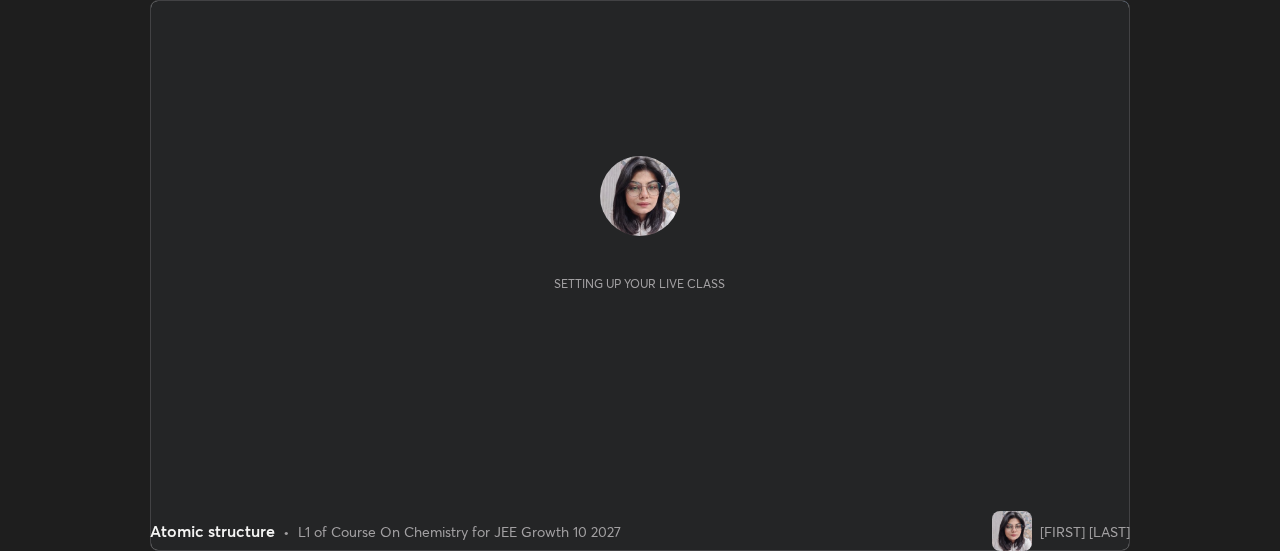 scroll, scrollTop: 0, scrollLeft: 0, axis: both 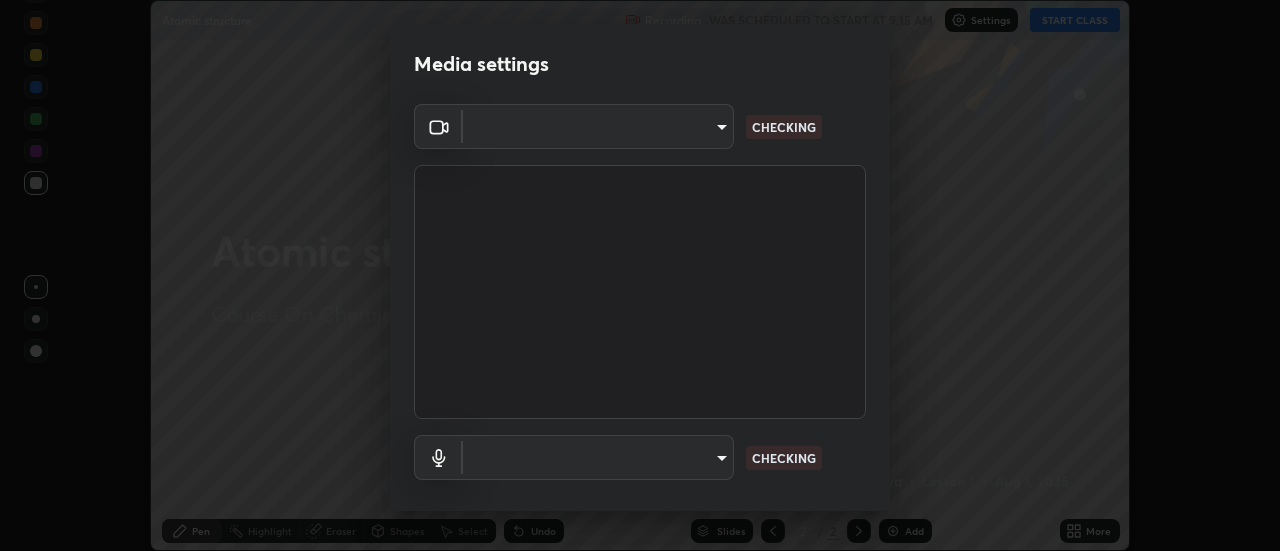 type on "3f428528f3d7ab6ac54735594839c6d4e55042ef2e8cc1e8c5b1a5cc2874ec8a" 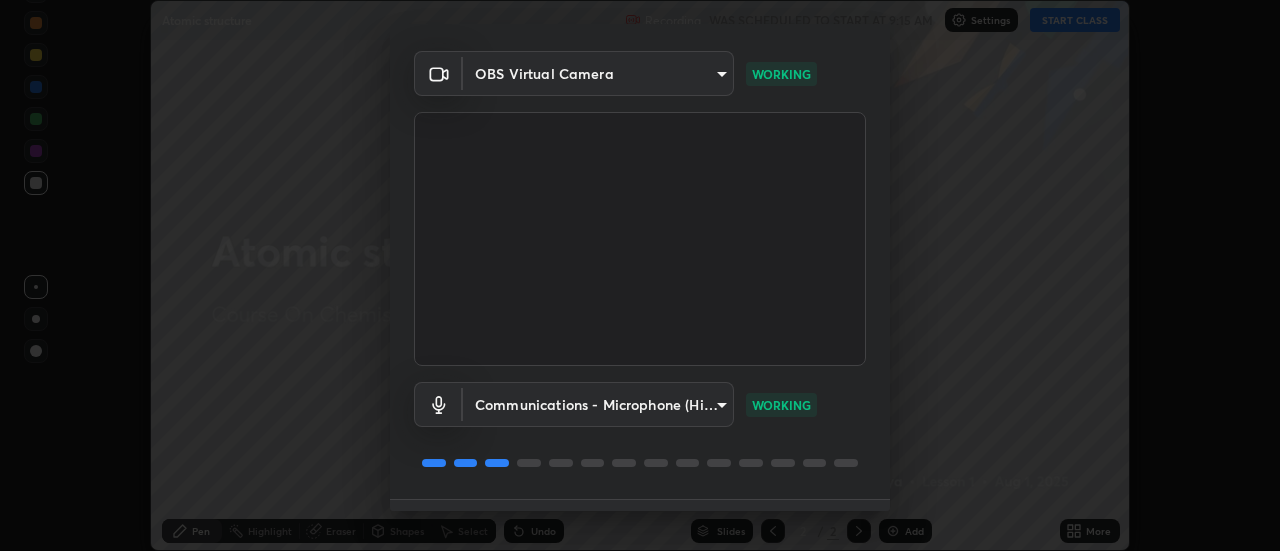scroll, scrollTop: 105, scrollLeft: 0, axis: vertical 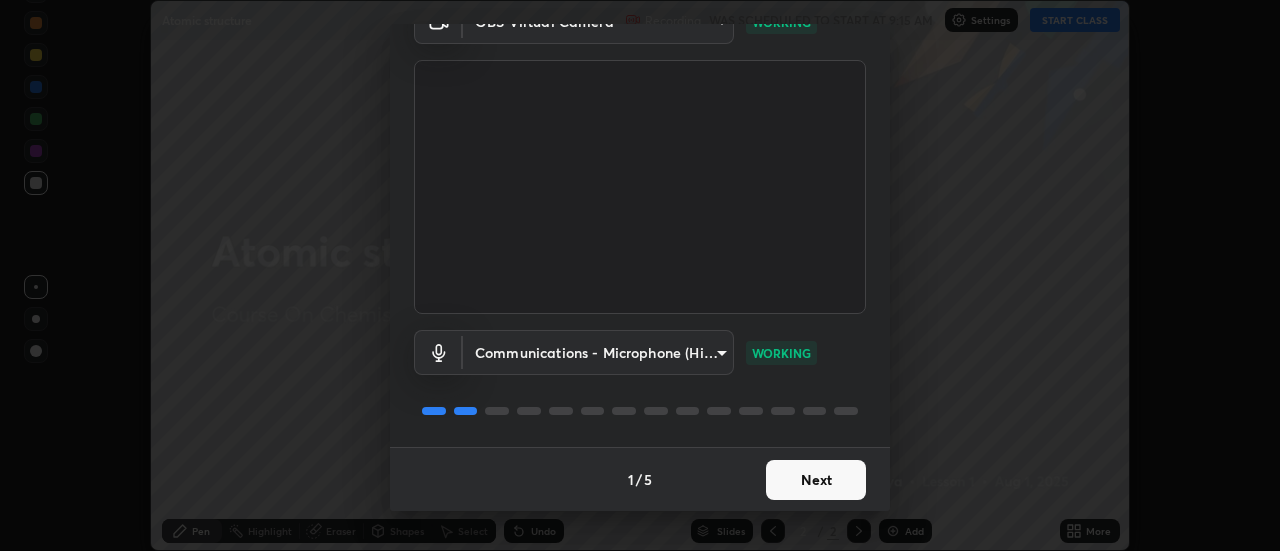 click on "Next" at bounding box center (816, 480) 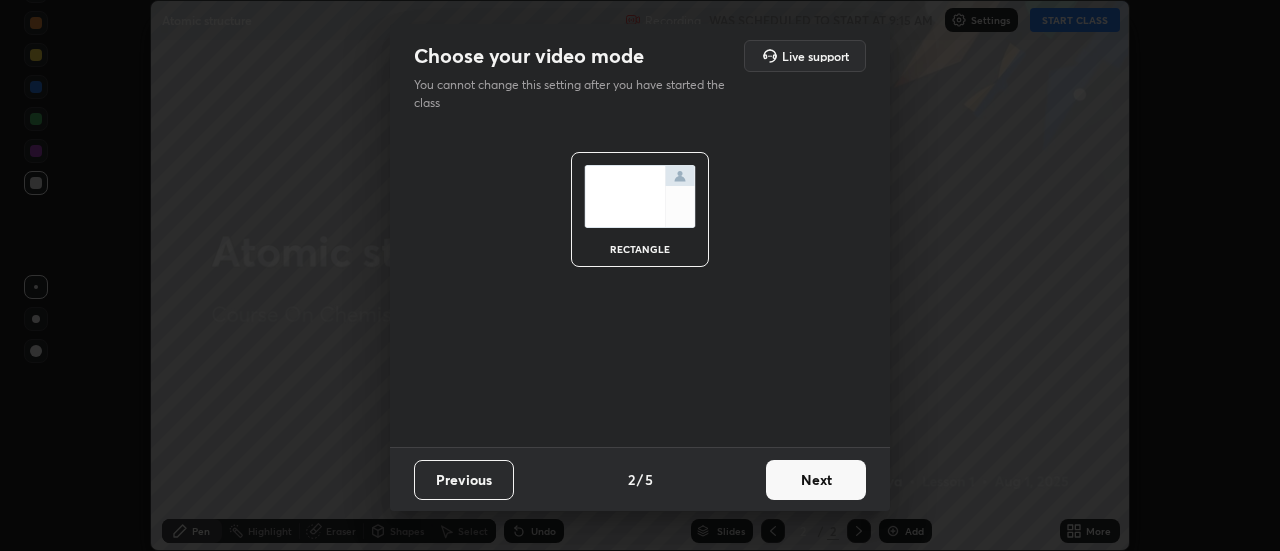 scroll, scrollTop: 0, scrollLeft: 0, axis: both 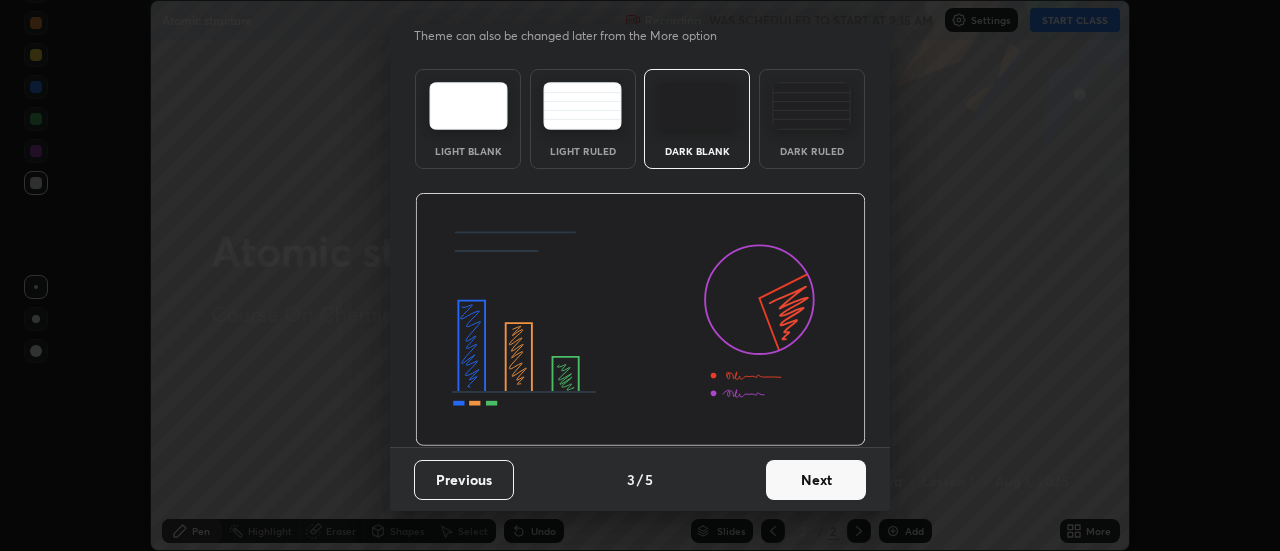 click on "Next" at bounding box center [816, 480] 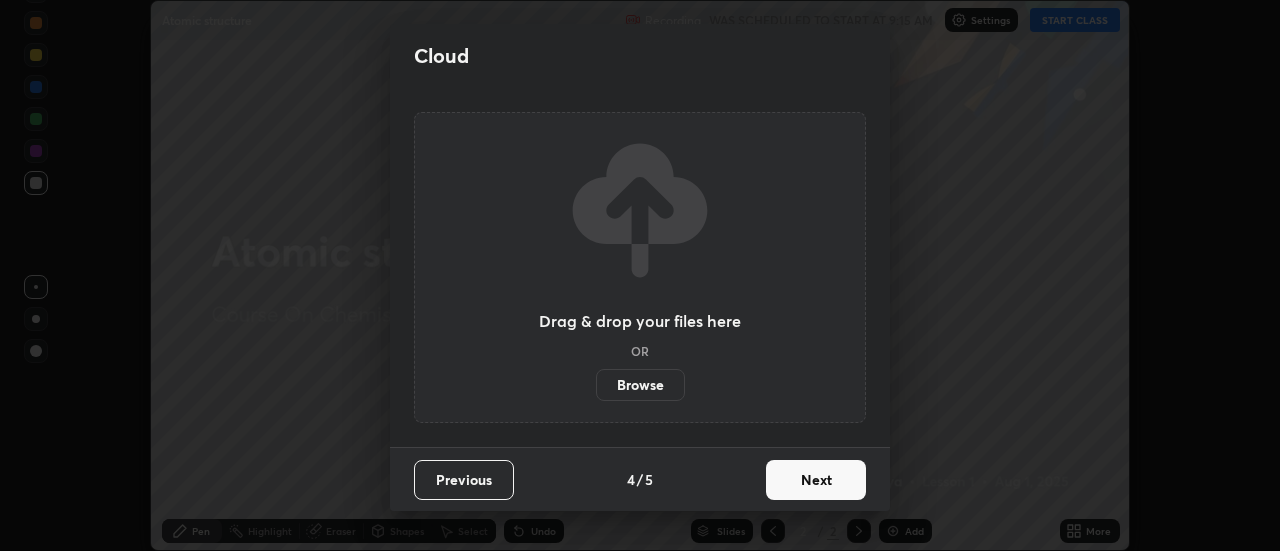 scroll, scrollTop: 0, scrollLeft: 0, axis: both 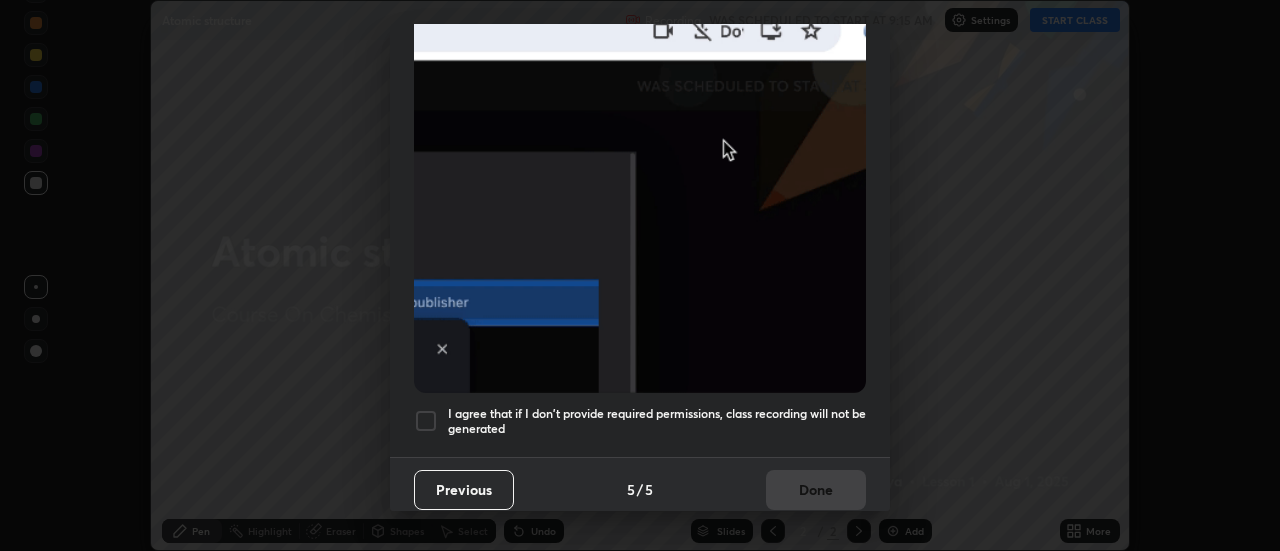 click at bounding box center [426, 421] 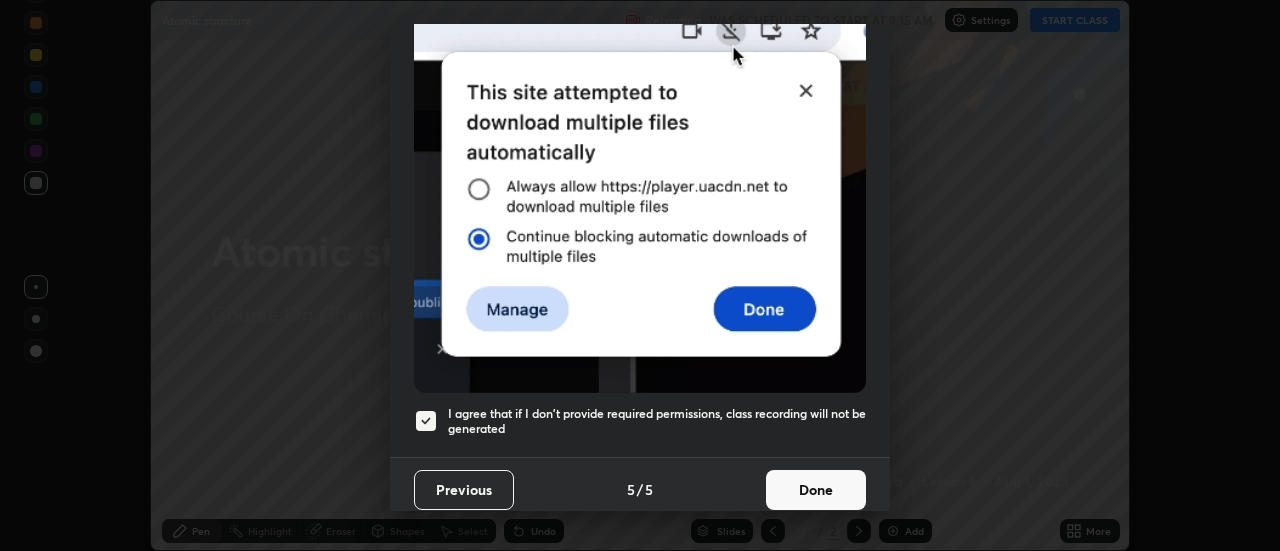 click on "Done" at bounding box center (816, 490) 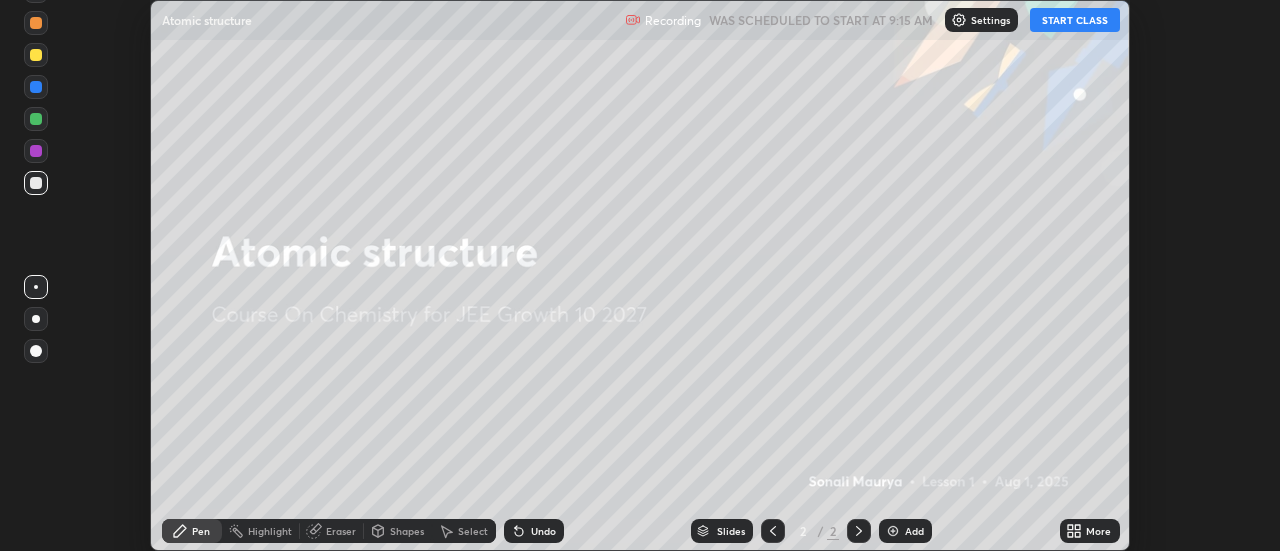 click 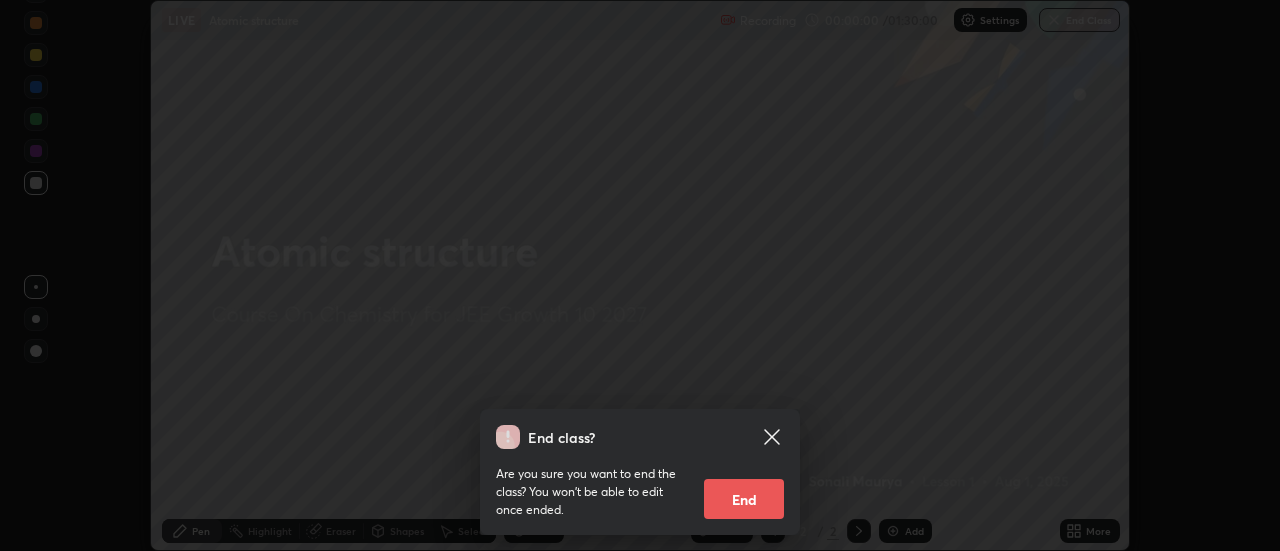 click on "End class? Are you sure you want to end the class? You won’t be able to edit once ended. End" at bounding box center [640, 275] 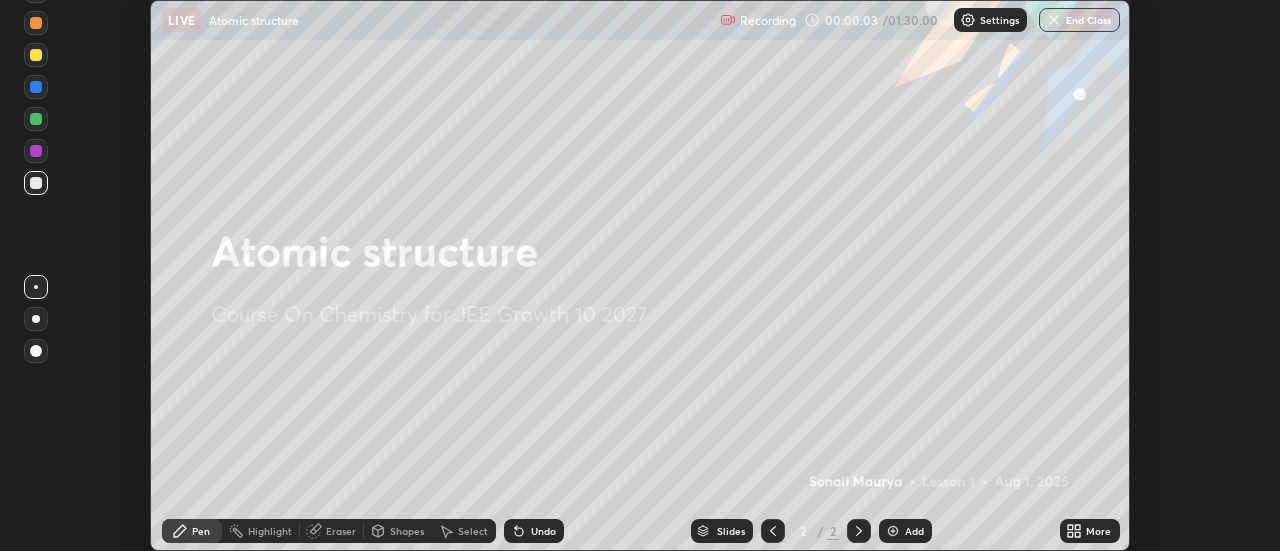 click 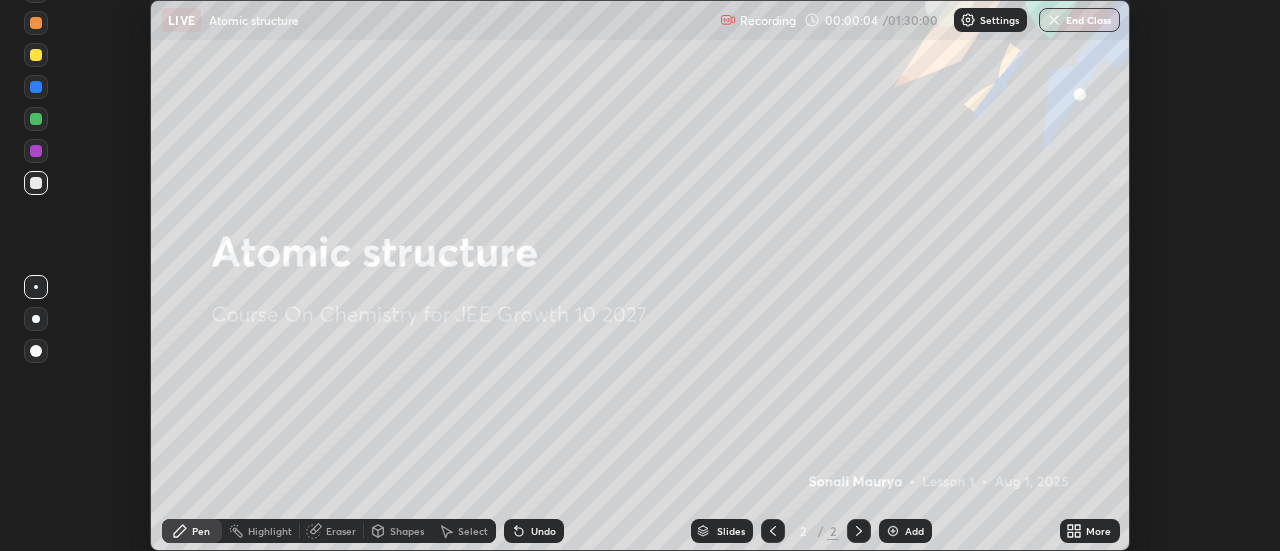 click at bounding box center [893, 531] 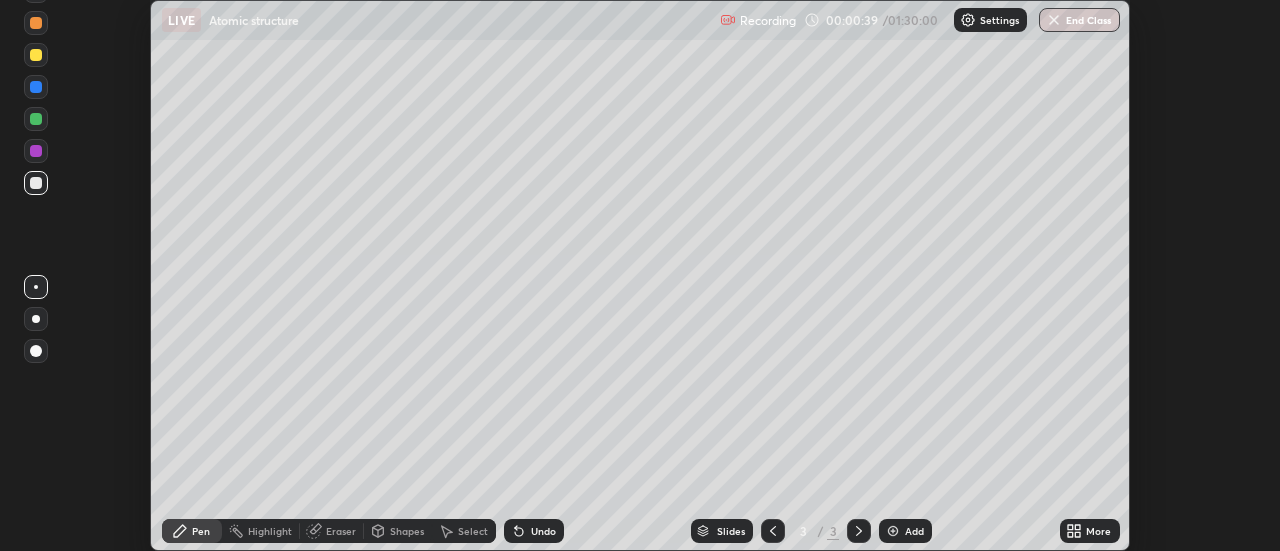 click on "More" at bounding box center (1090, 531) 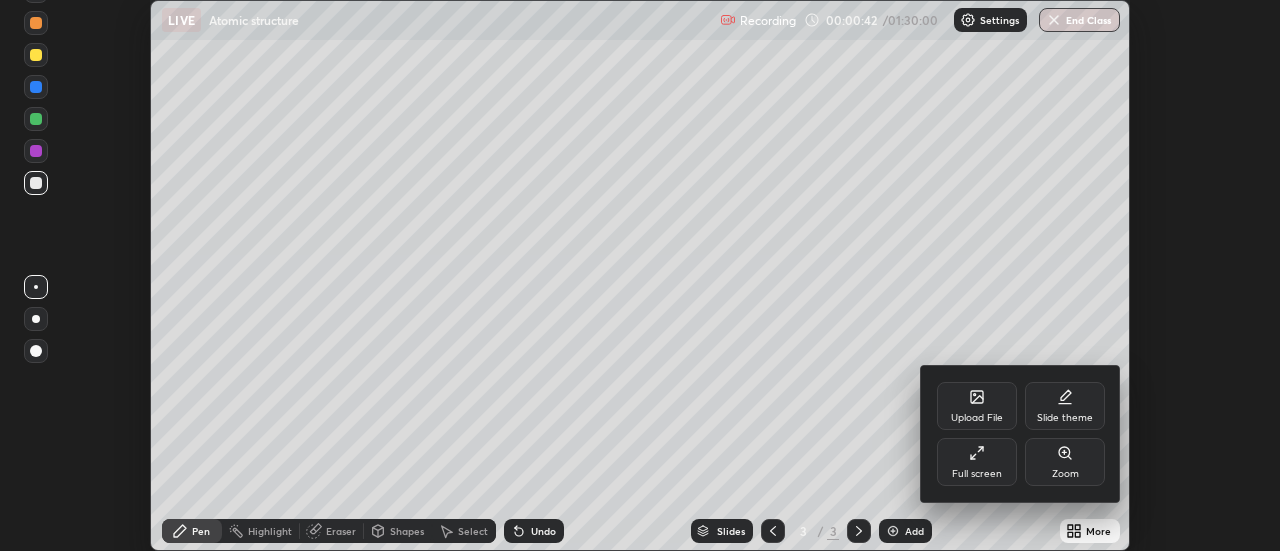 click on "Full screen" at bounding box center [977, 462] 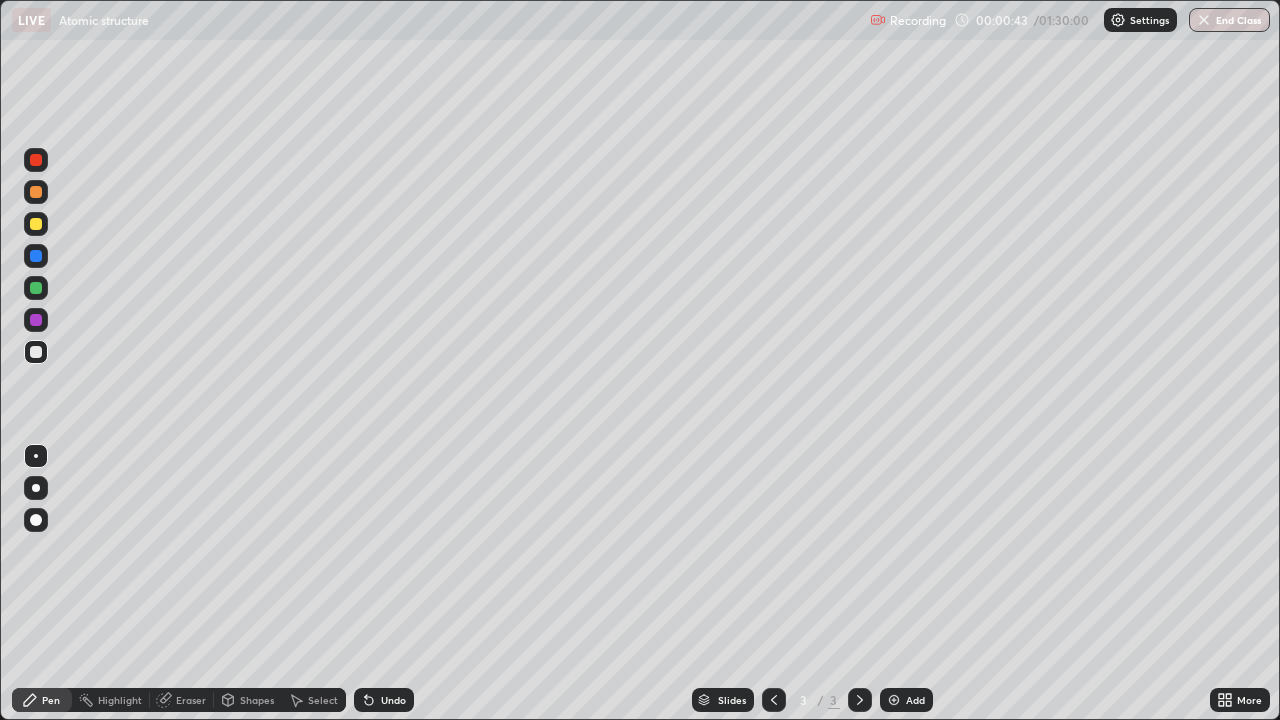 scroll, scrollTop: 99280, scrollLeft: 98720, axis: both 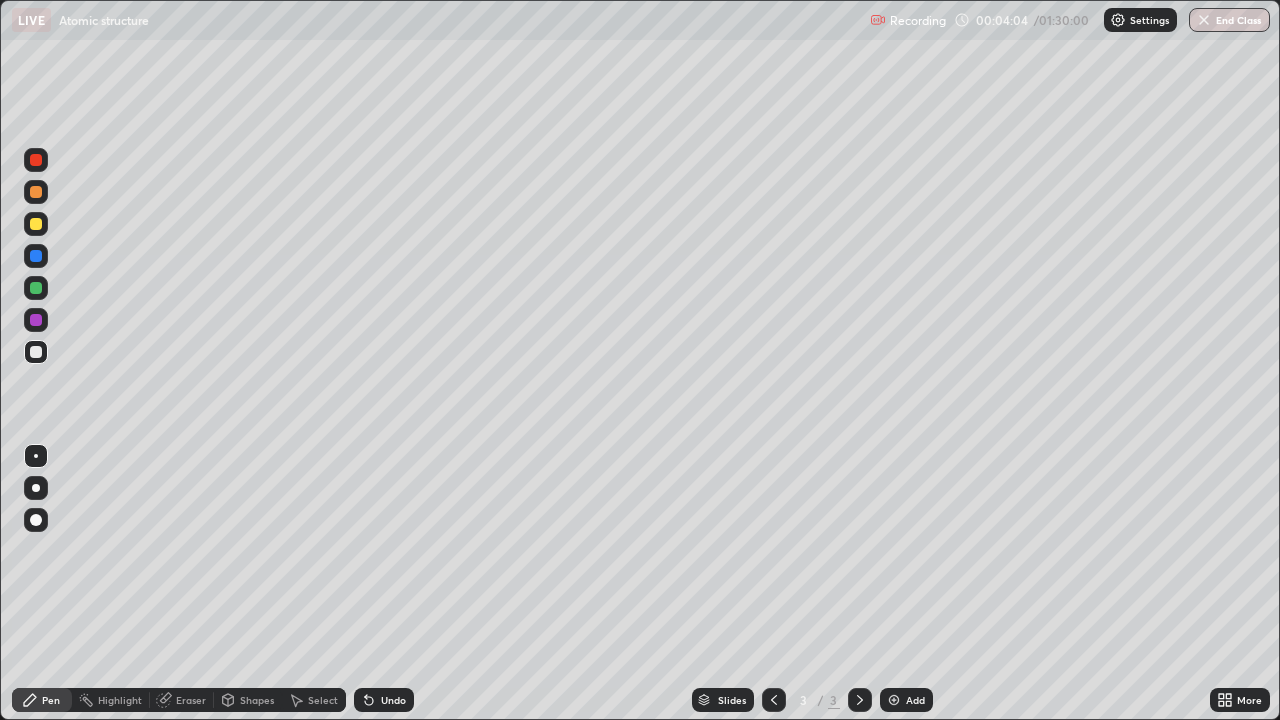 click at bounding box center [36, 192] 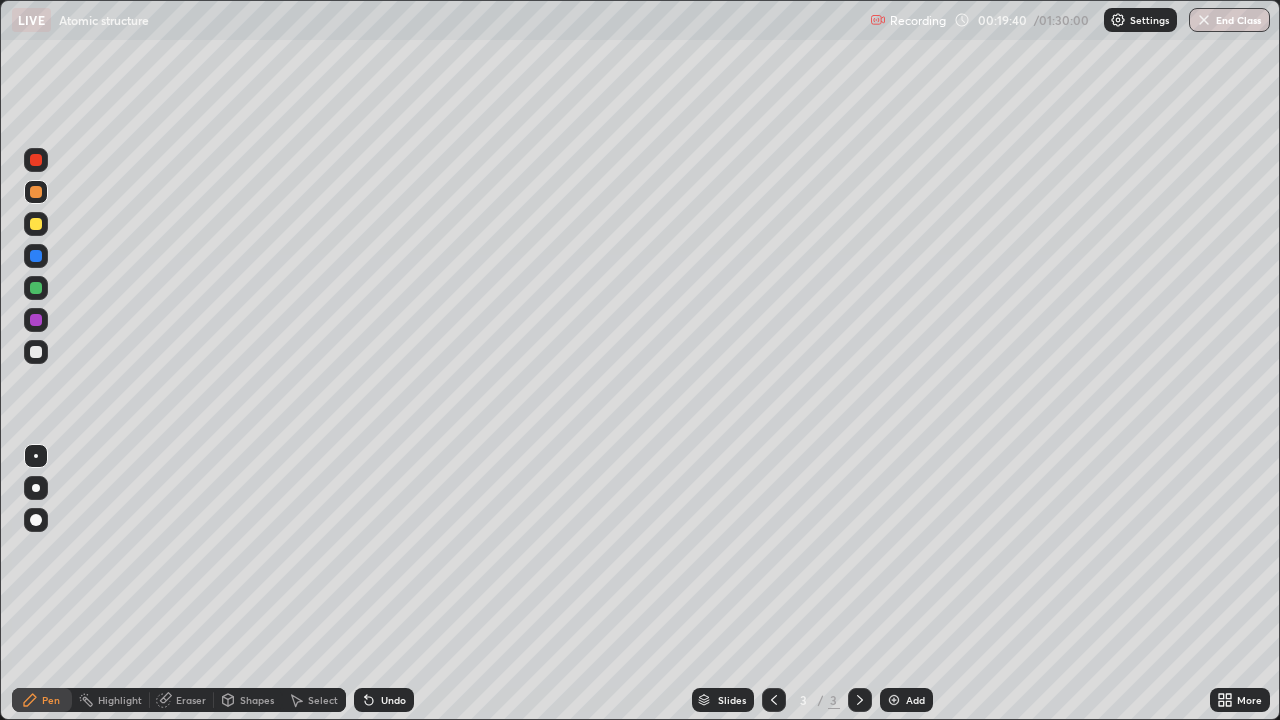 click at bounding box center [894, 700] 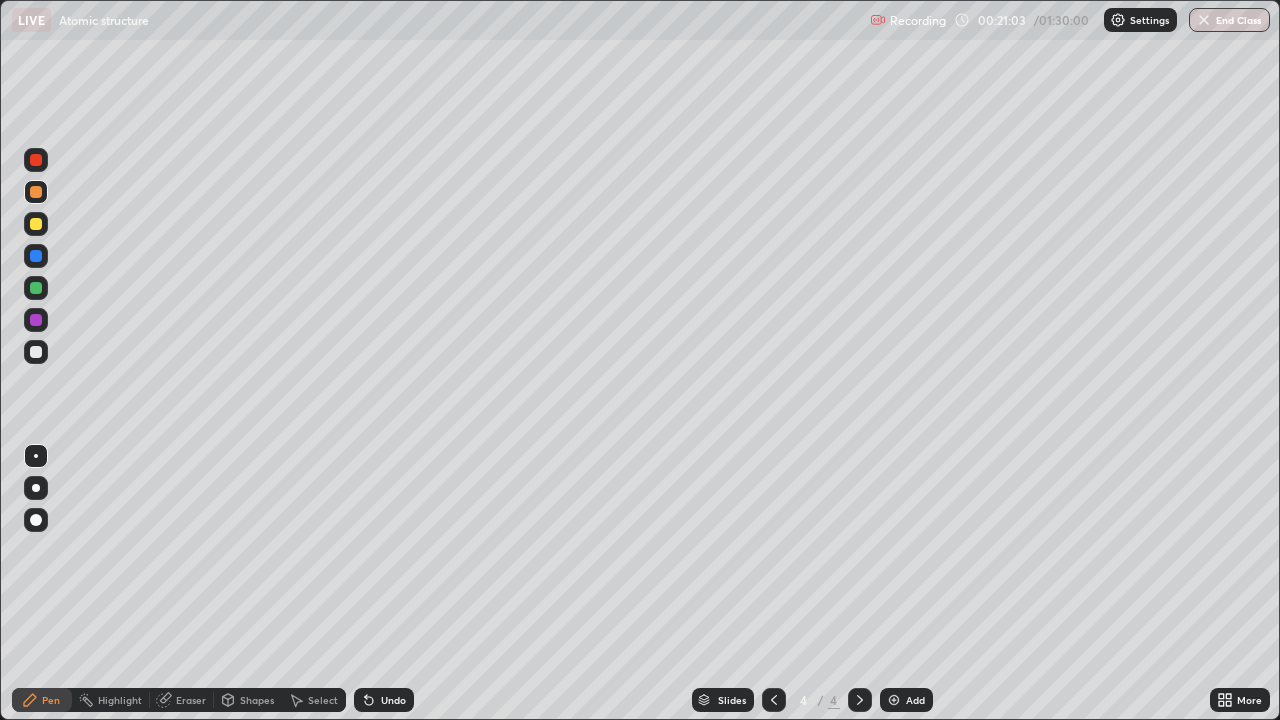 click 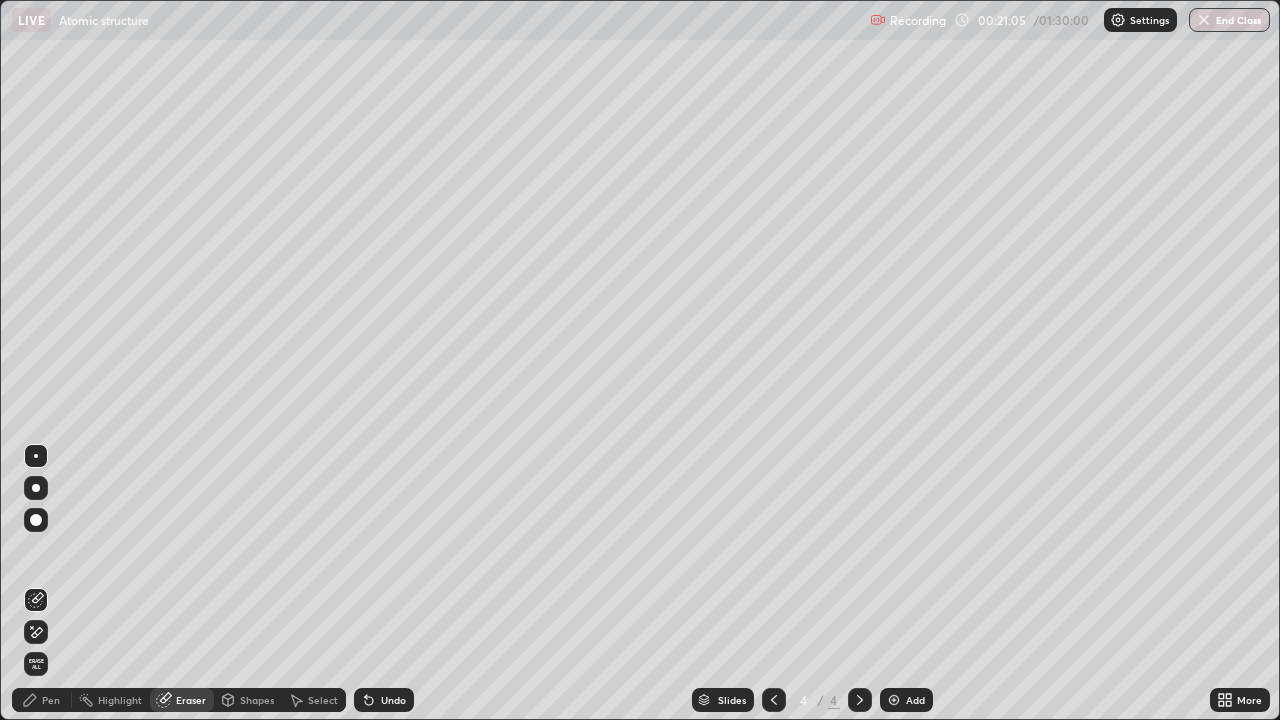 click on "Highlight" at bounding box center (120, 700) 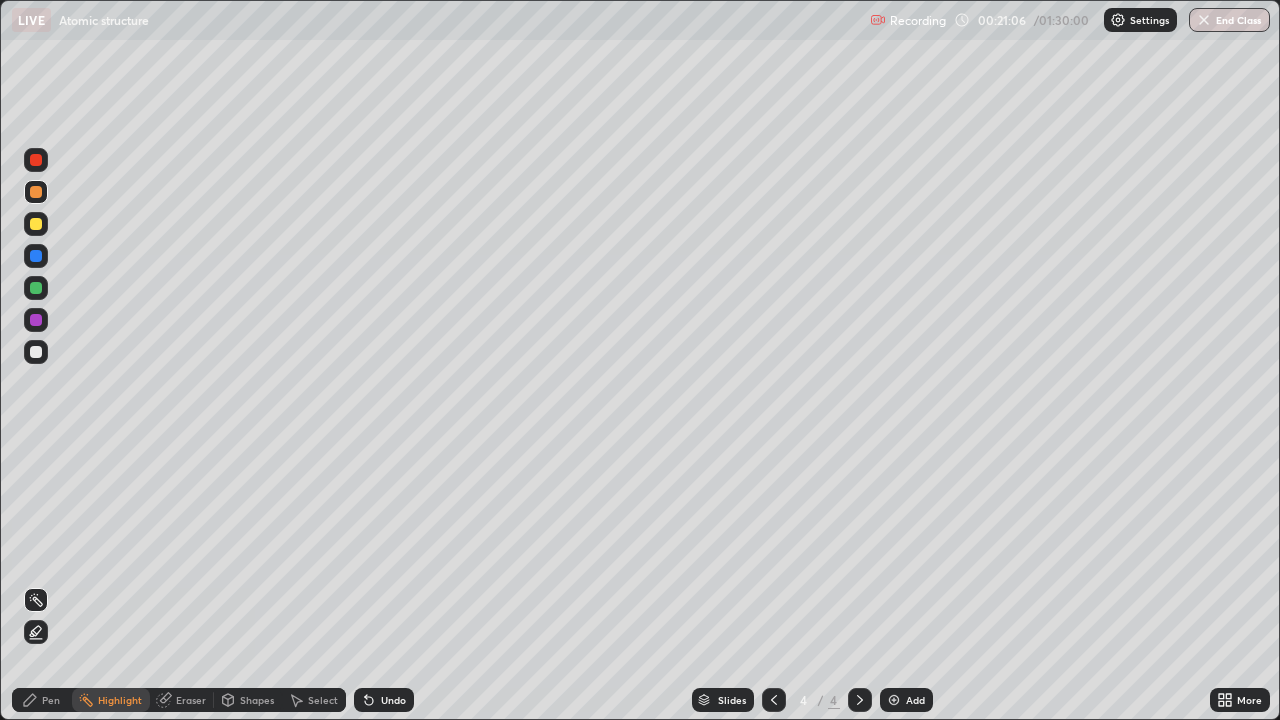 click on "Pen" at bounding box center [51, 700] 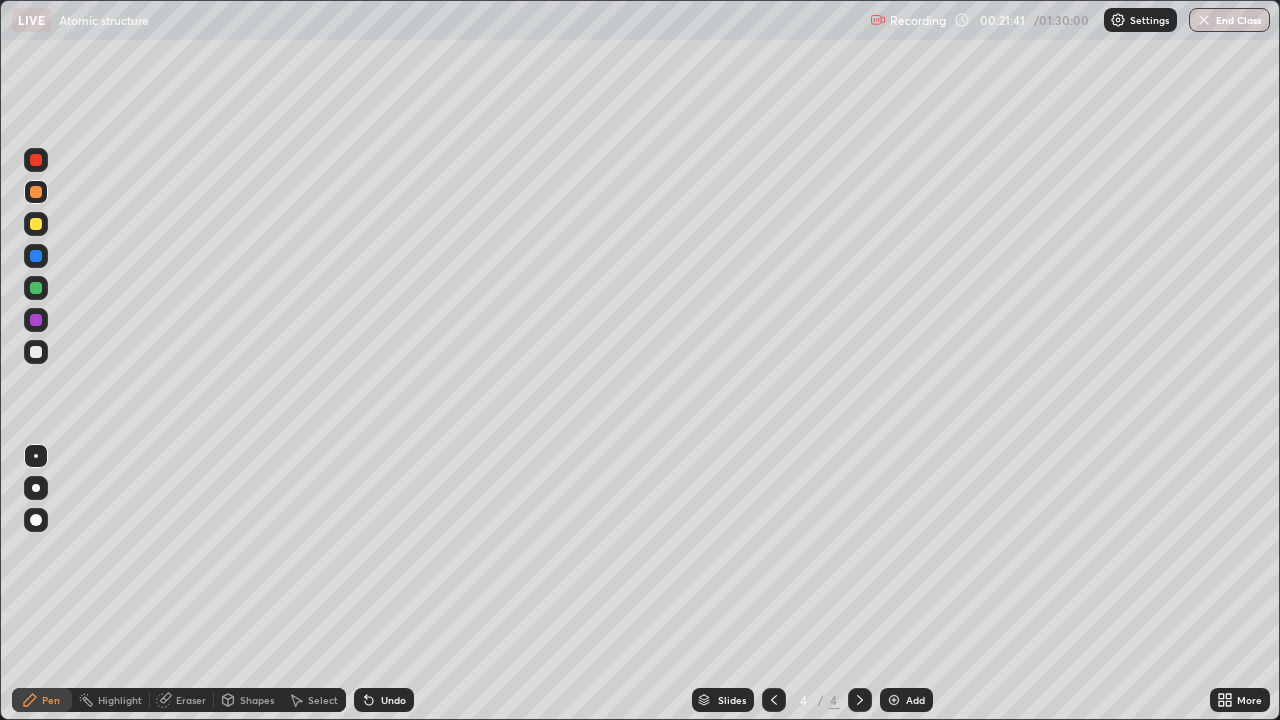 click 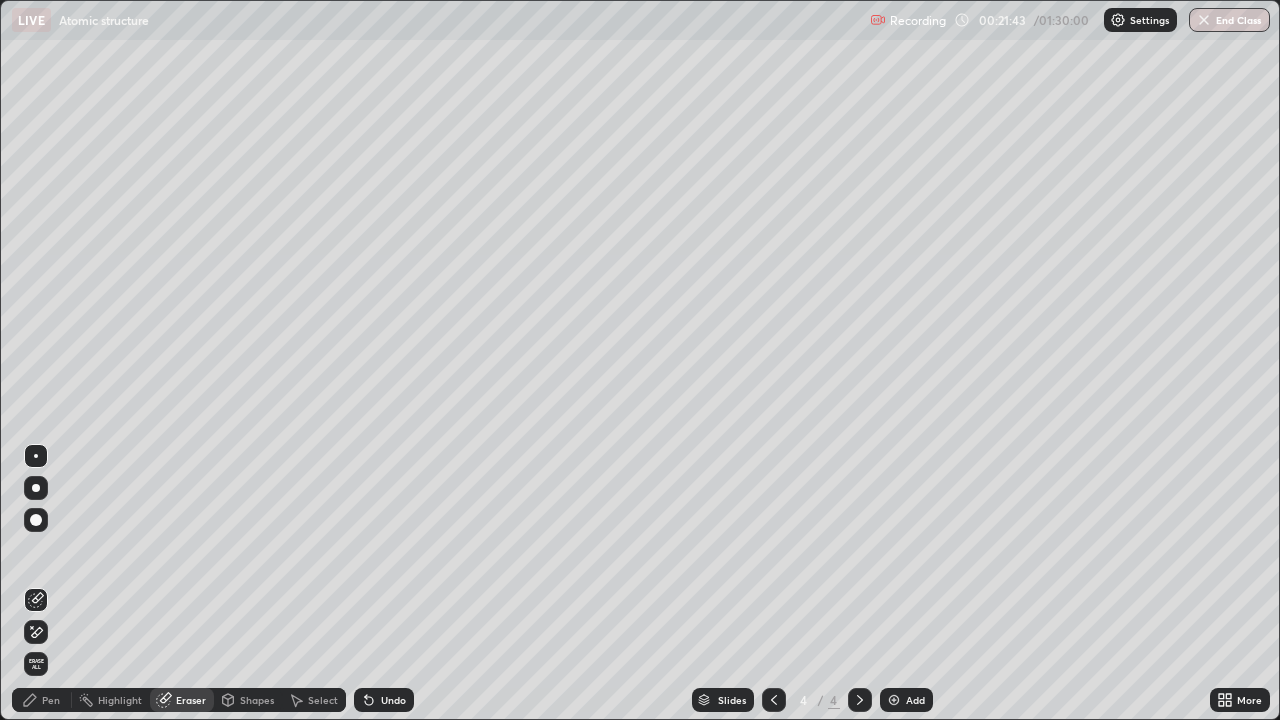 click on "Pen" at bounding box center [51, 700] 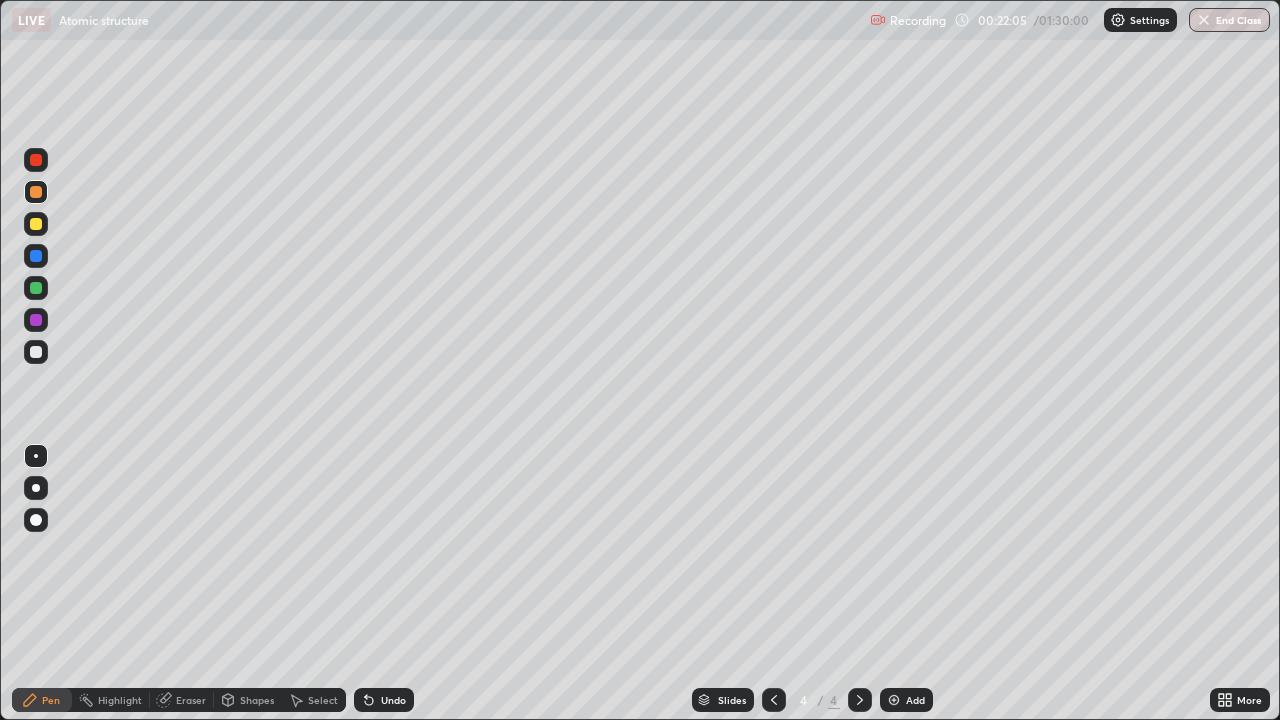 click 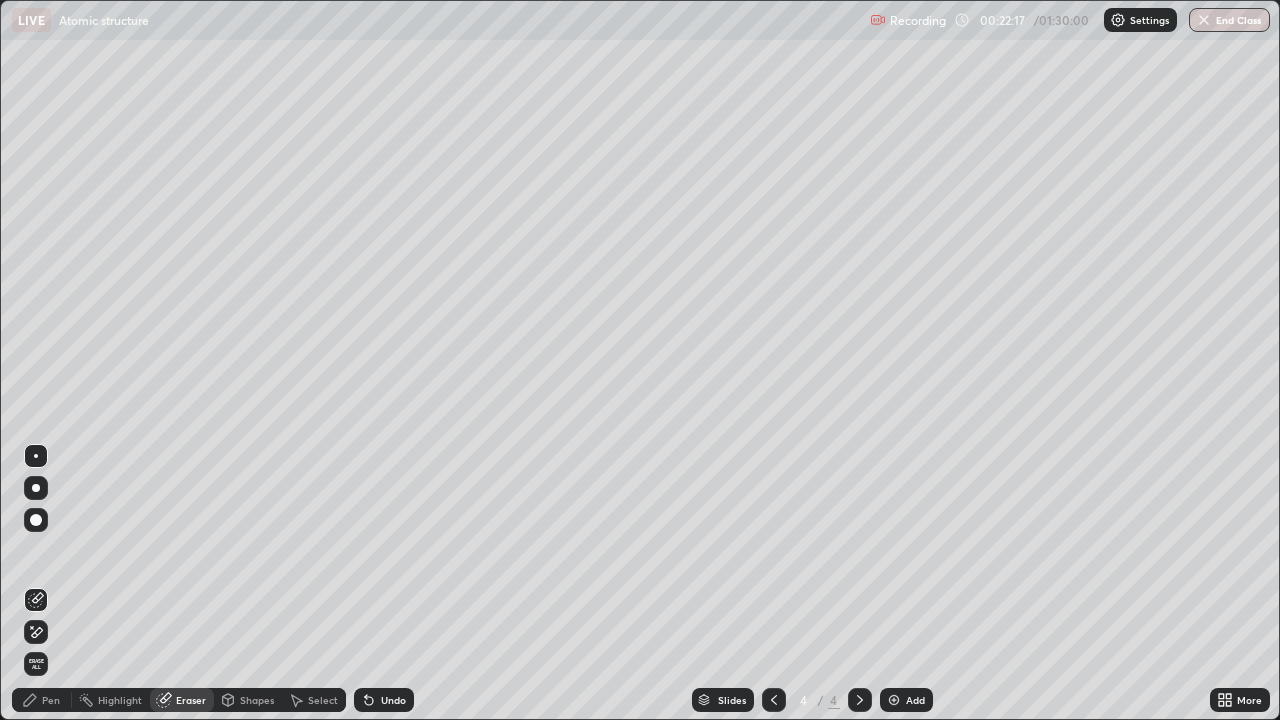 click on "Pen" at bounding box center (51, 700) 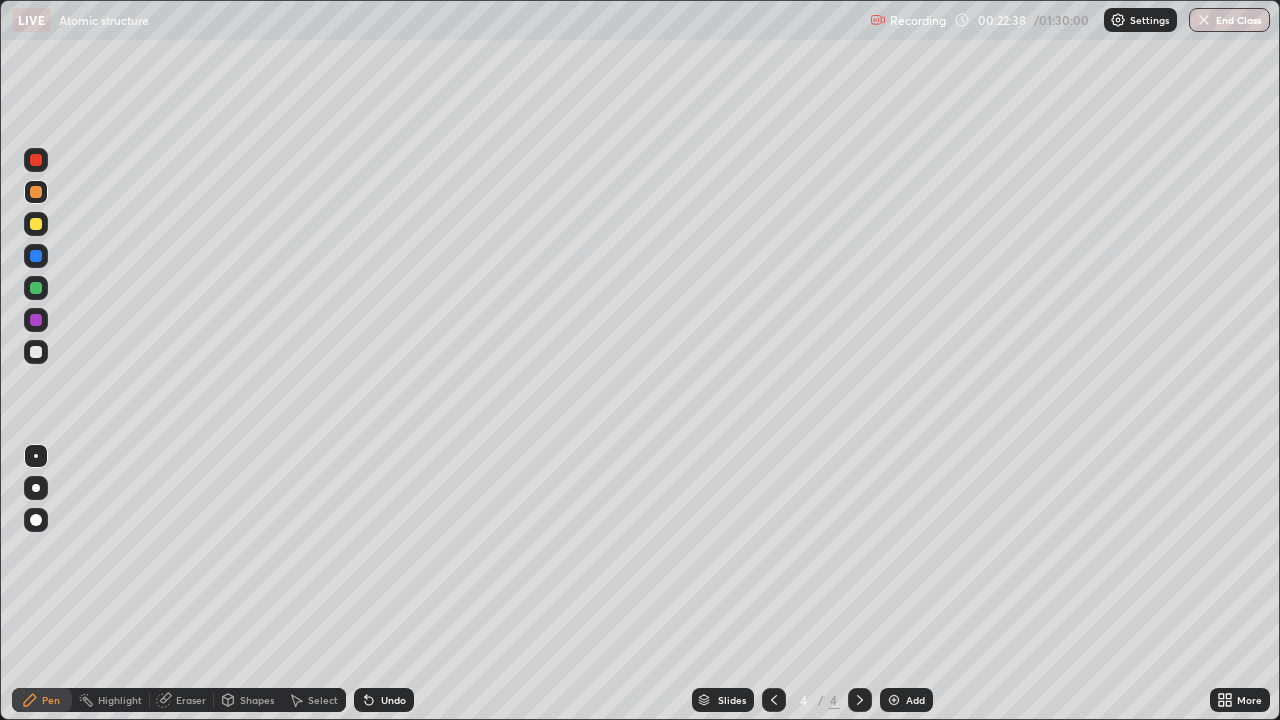 click on "Eraser" at bounding box center [191, 700] 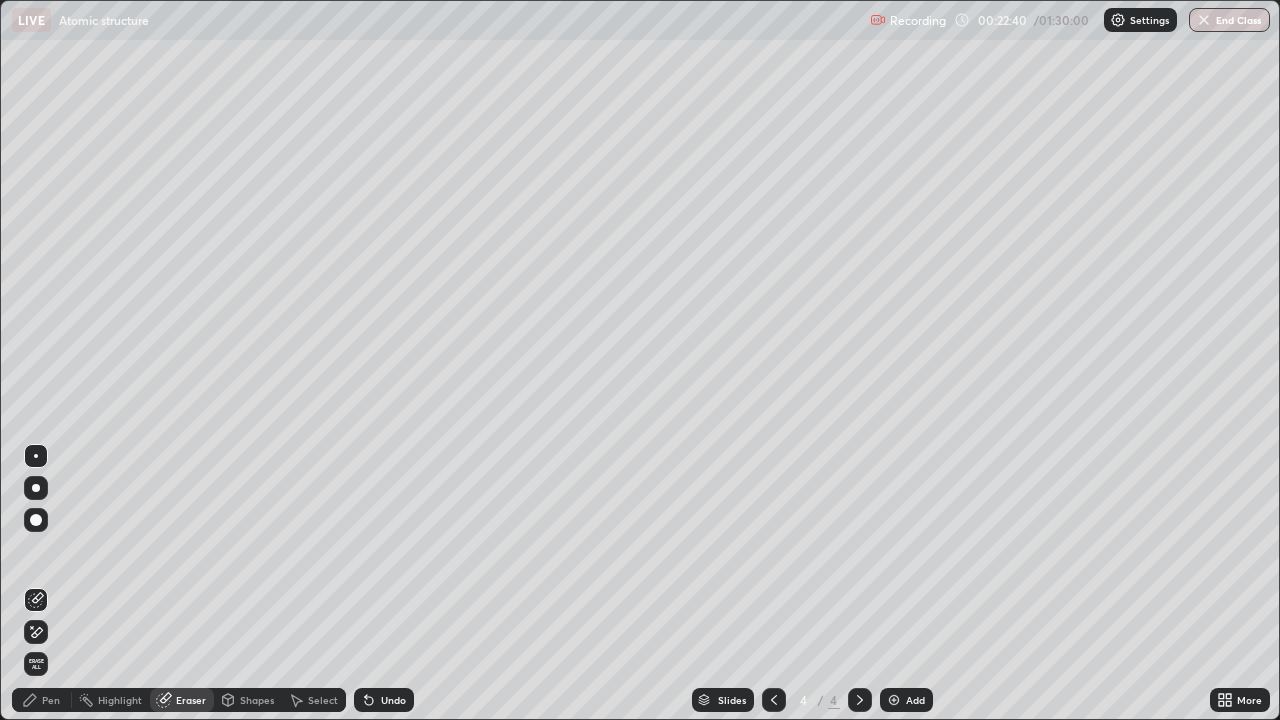 click on "Pen" at bounding box center (51, 700) 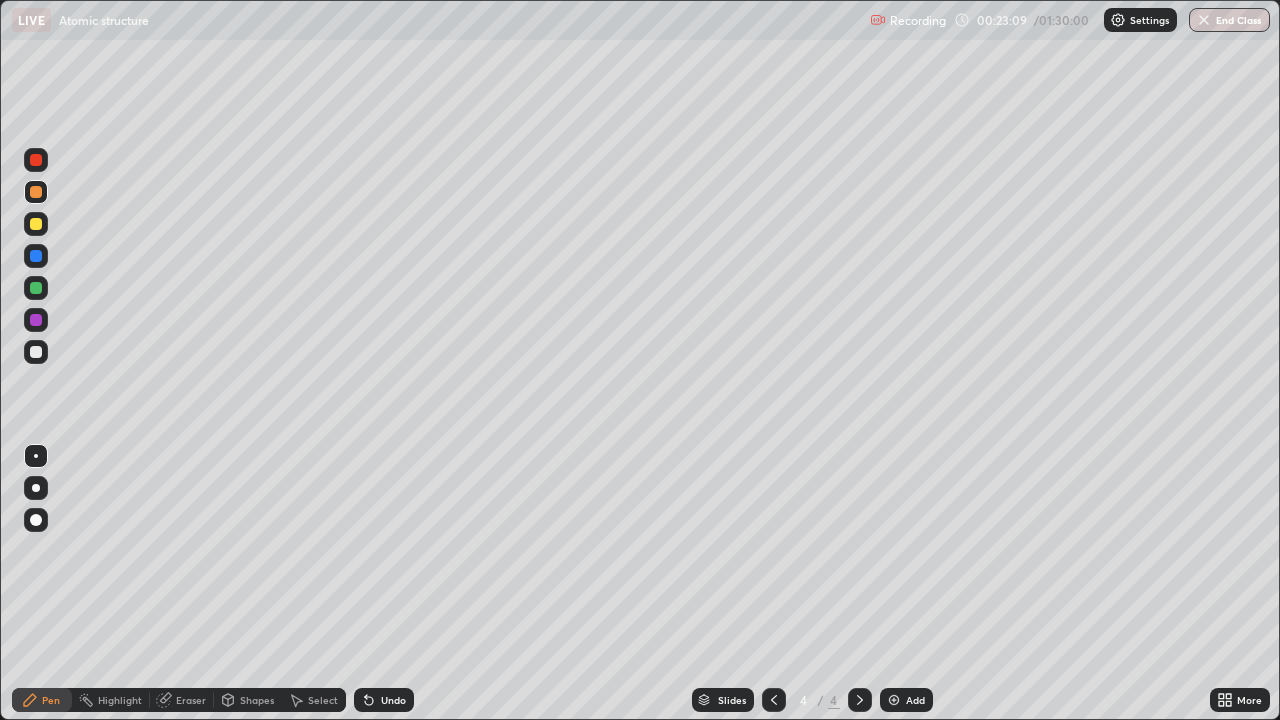 click on "Eraser" at bounding box center [191, 700] 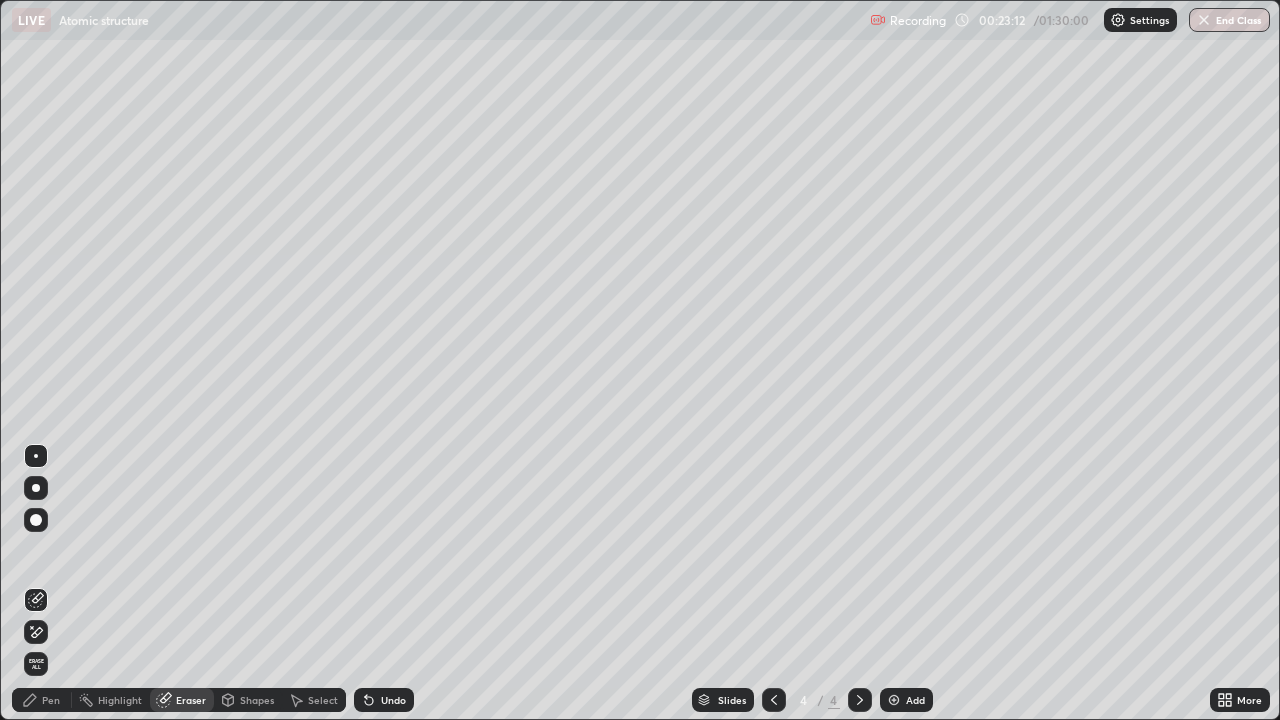 click on "Pen" at bounding box center [51, 700] 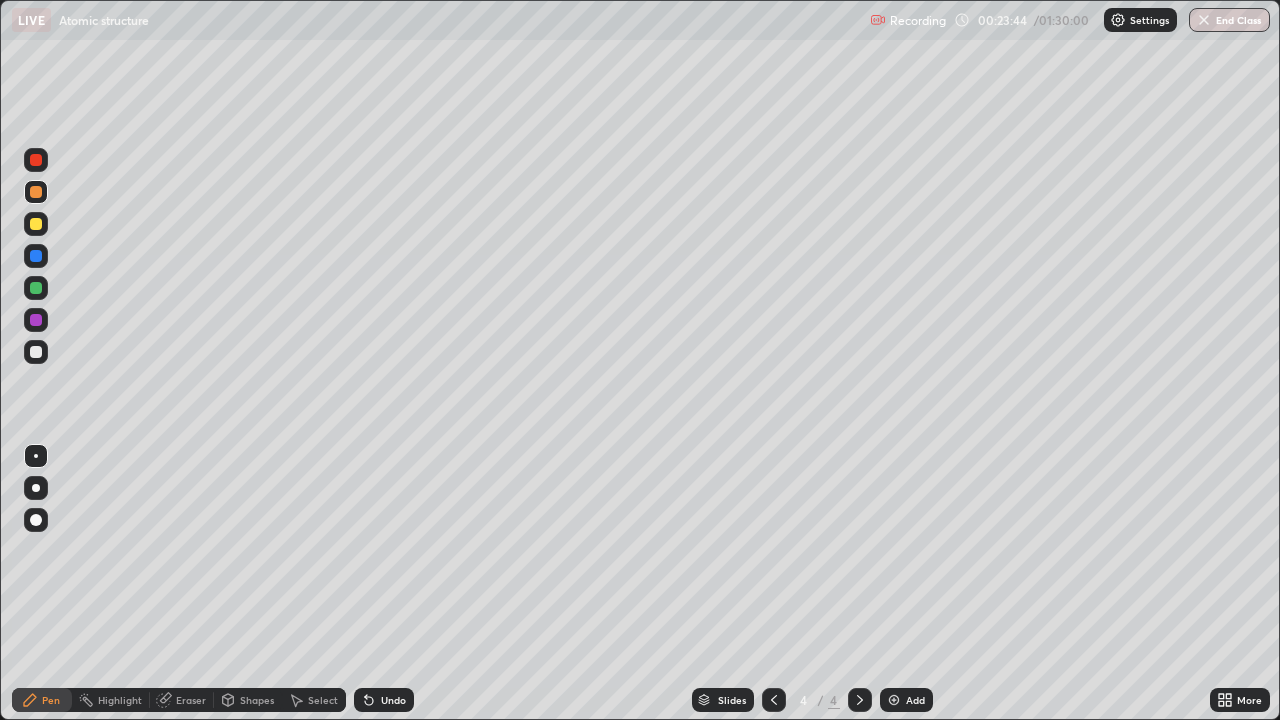 click on "Highlight" at bounding box center [120, 700] 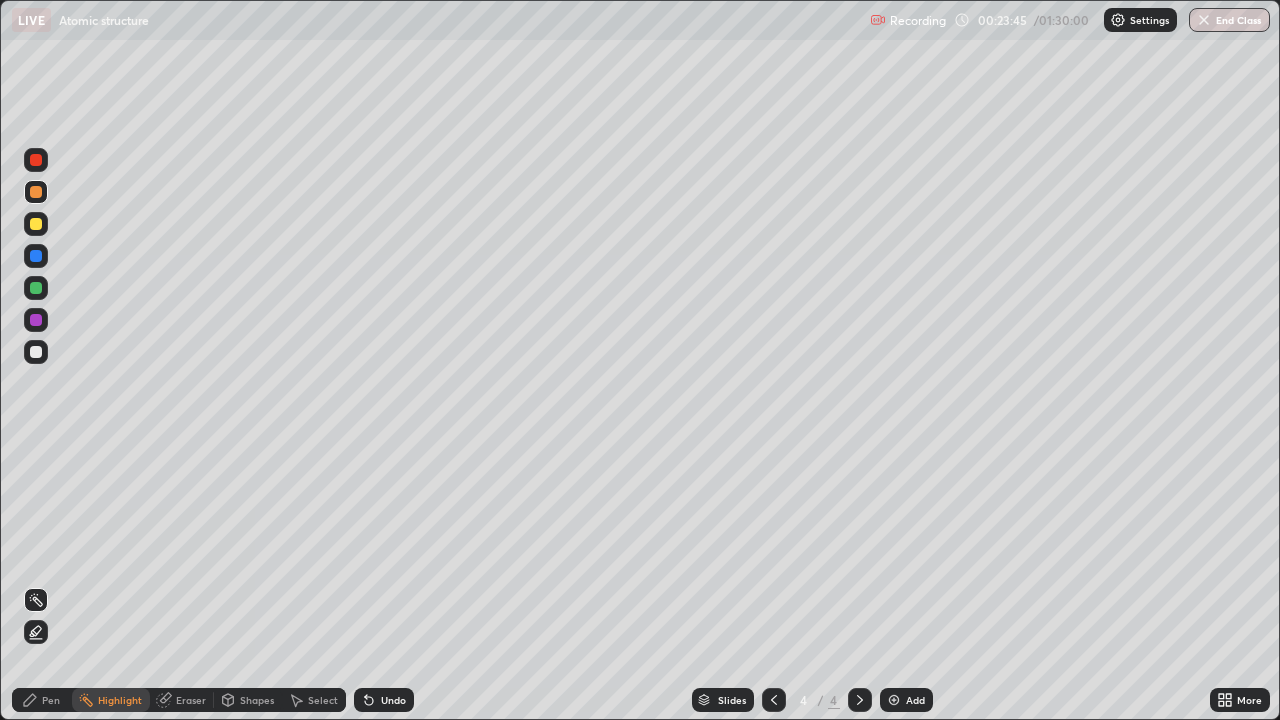 click on "Eraser" at bounding box center (191, 700) 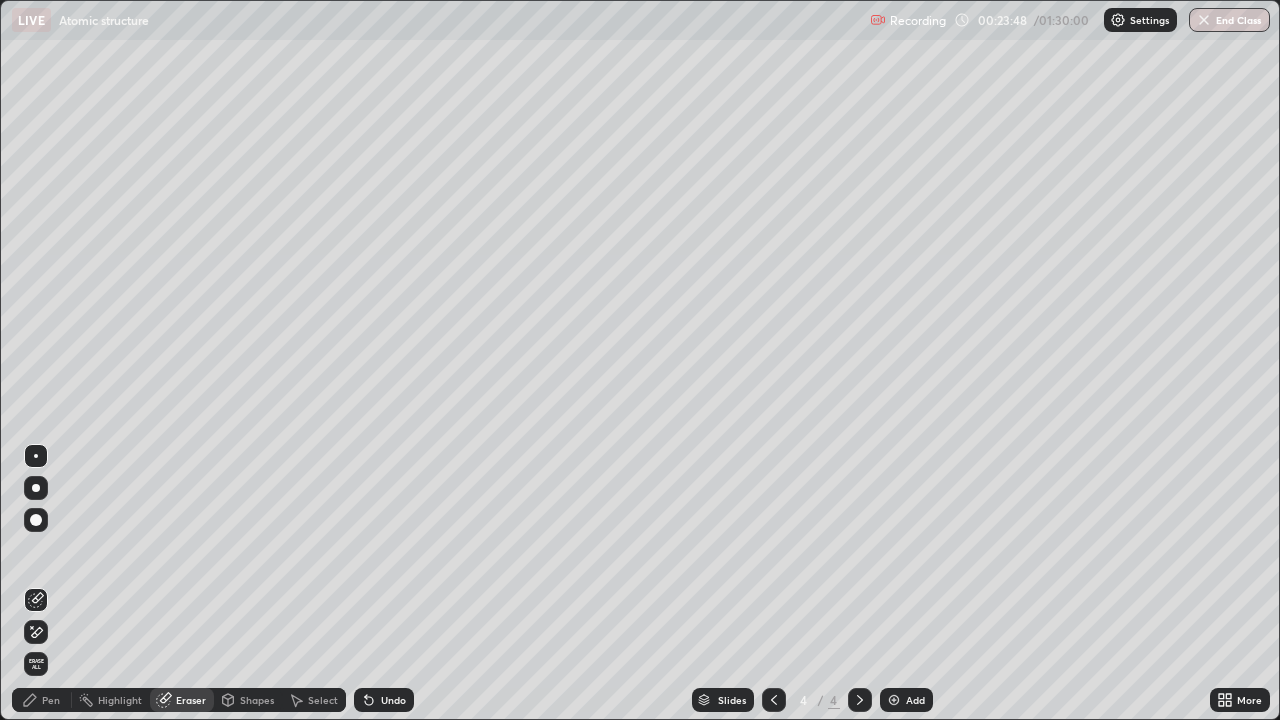 click on "Pen" at bounding box center [42, 700] 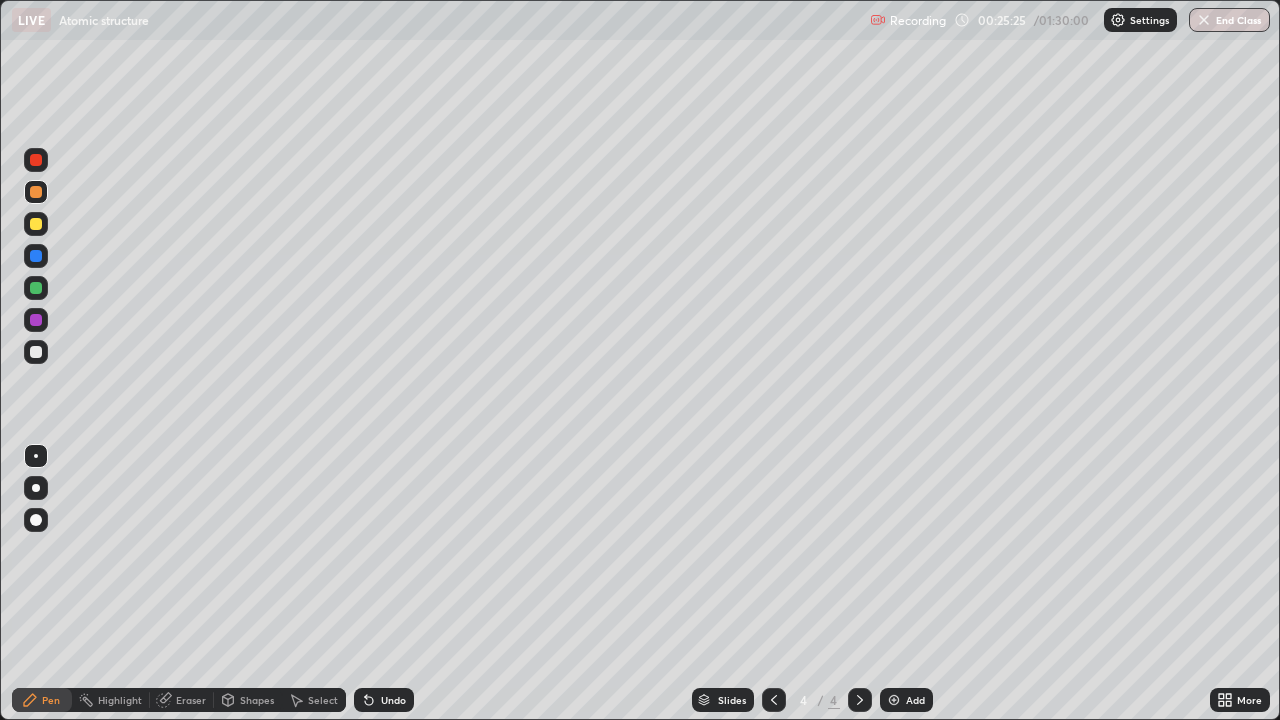 click on "Eraser" at bounding box center [191, 700] 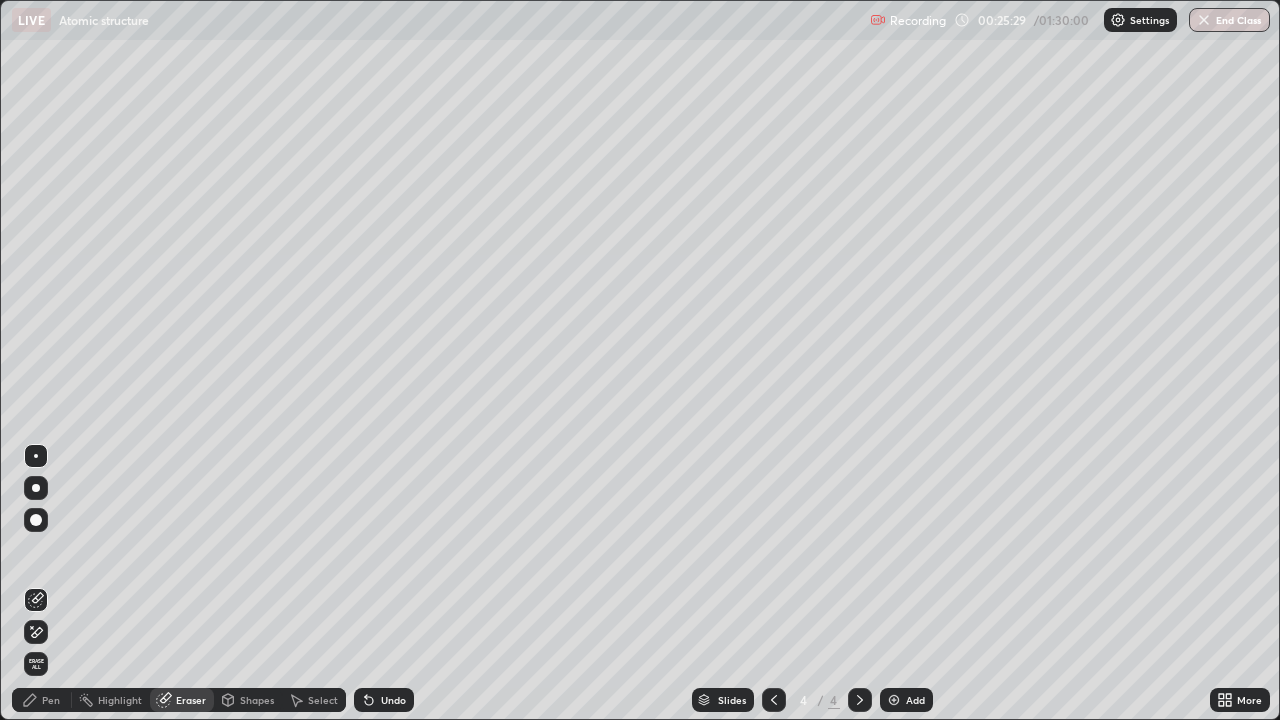 click on "Pen" at bounding box center [51, 700] 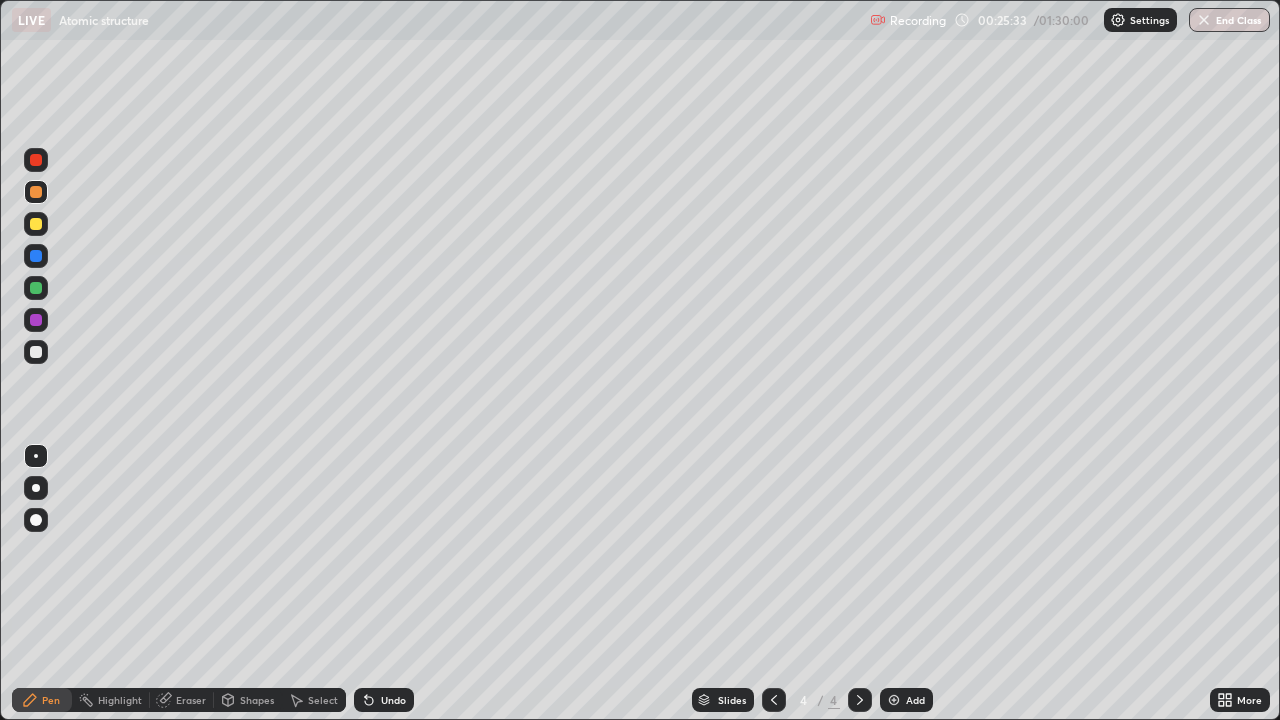 click on "Eraser" at bounding box center [191, 700] 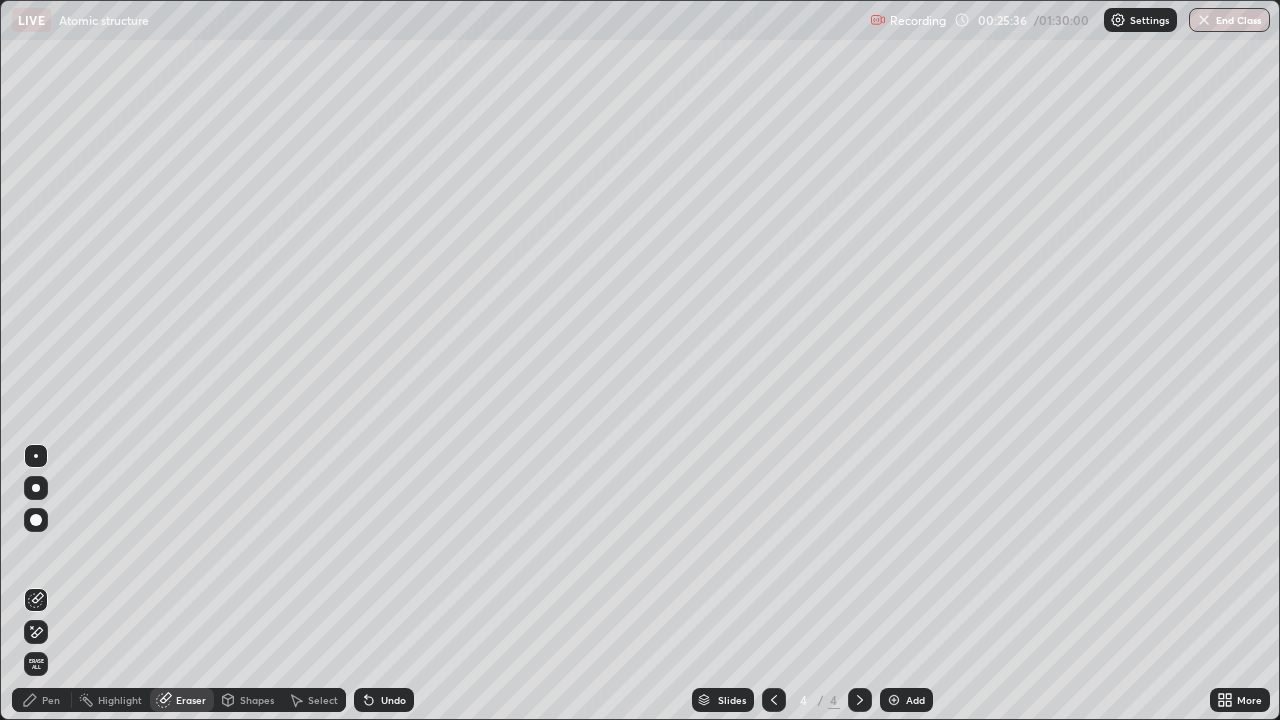 click on "Pen" at bounding box center [42, 700] 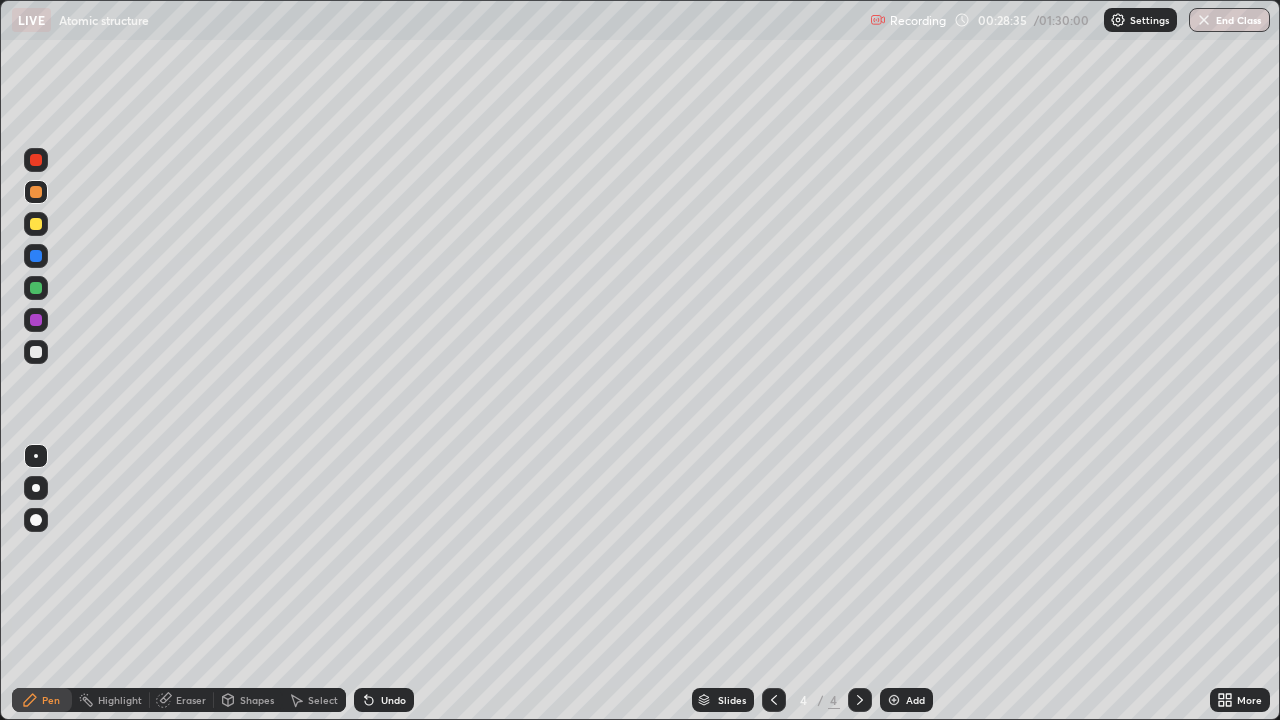 click on "Eraser" at bounding box center [191, 700] 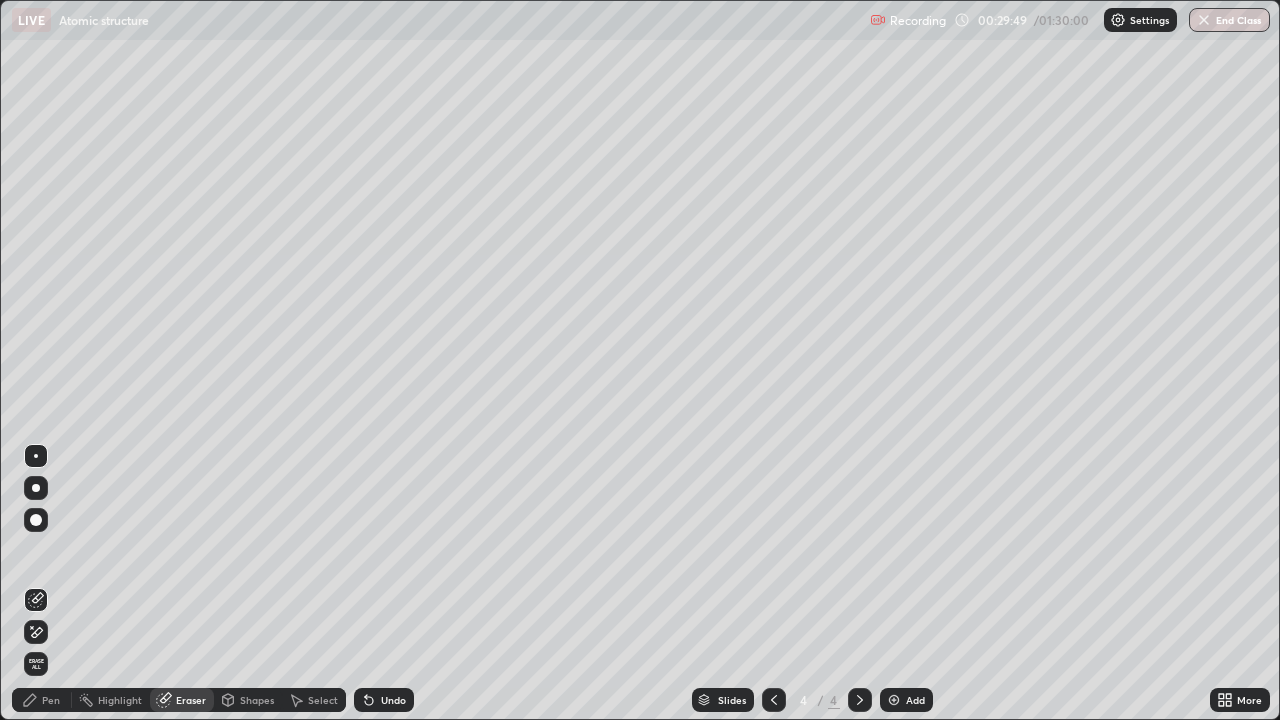 click on "Pen" at bounding box center [51, 700] 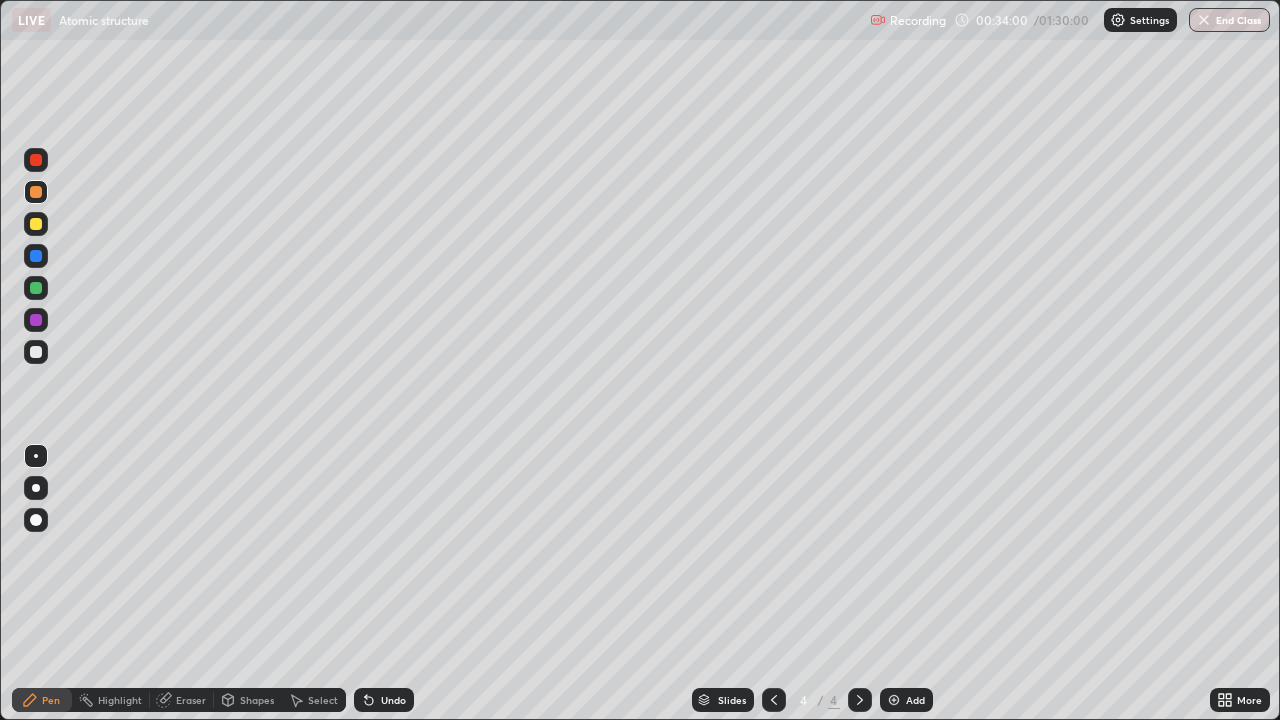 click on "Eraser" at bounding box center [191, 700] 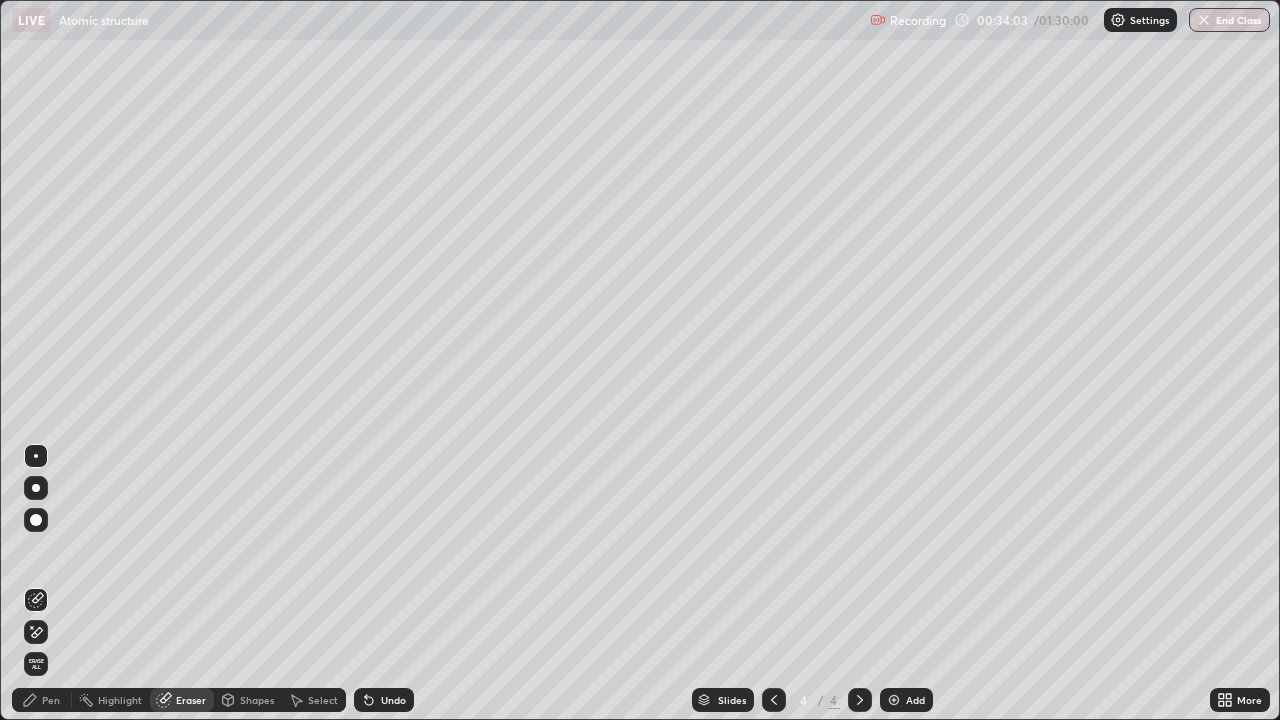 click on "Pen" at bounding box center (51, 700) 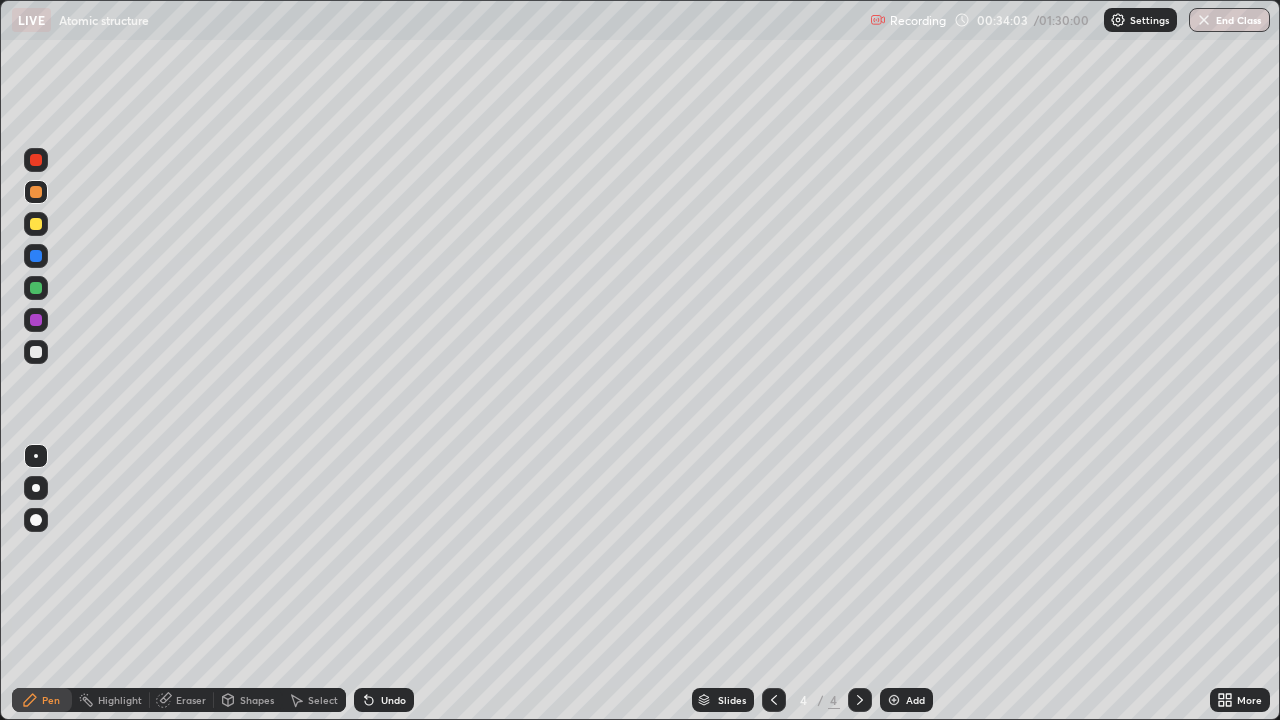click on "Pen" at bounding box center (42, 700) 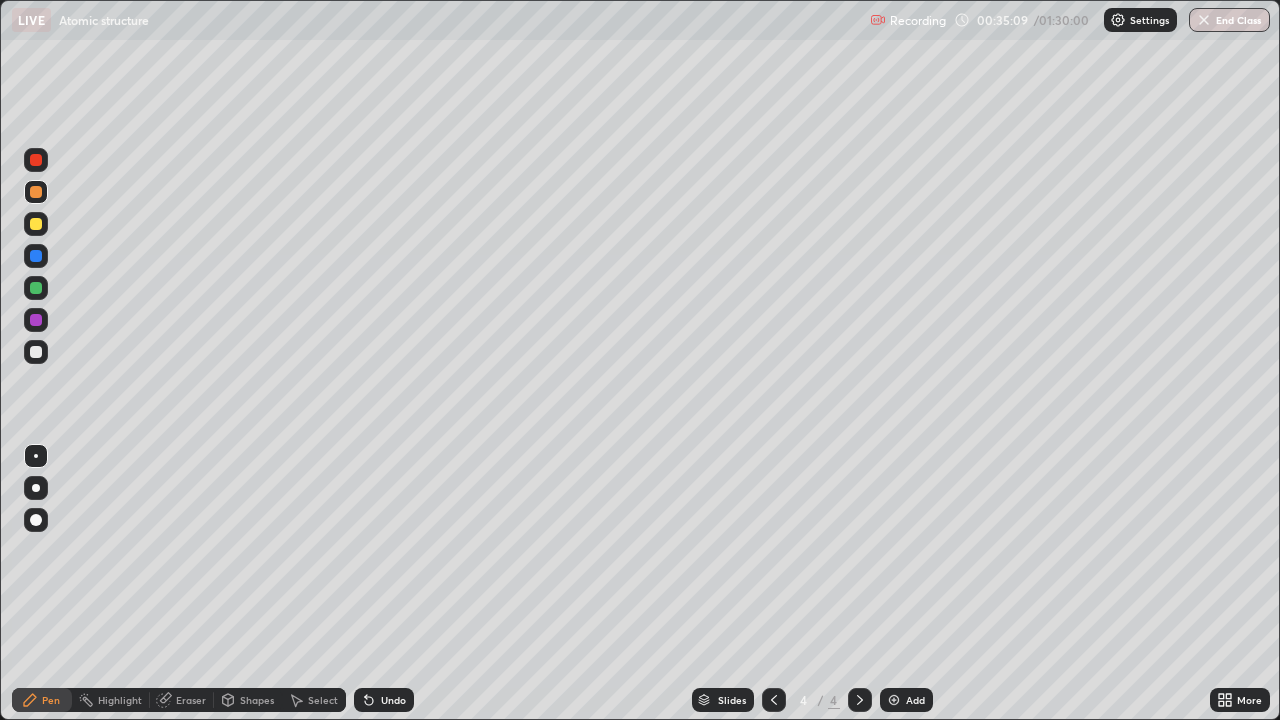 click 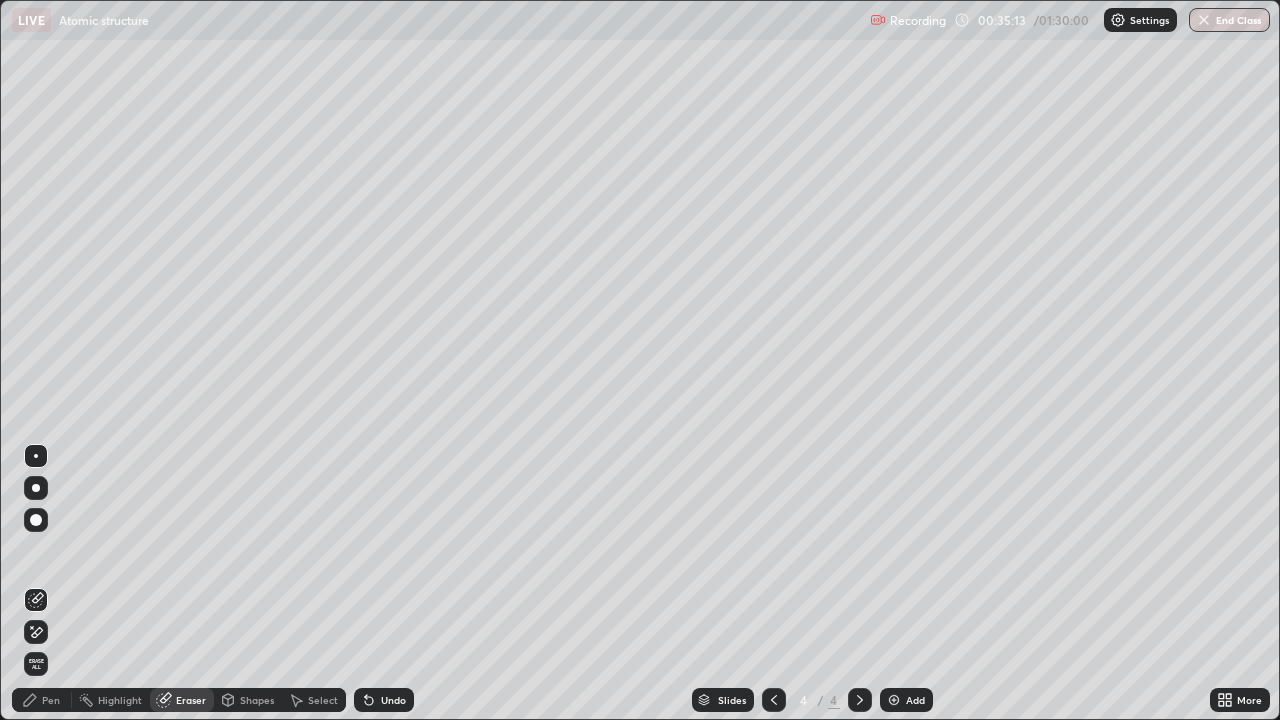 click on "Pen" at bounding box center (51, 700) 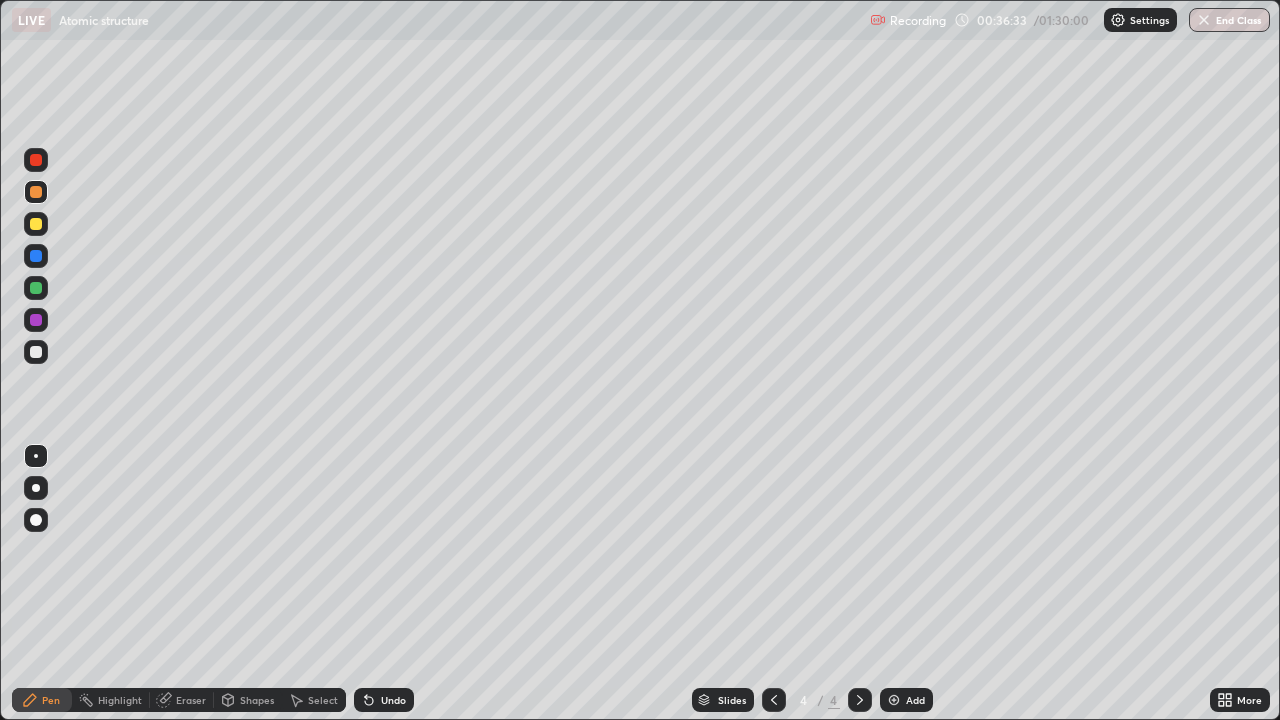click at bounding box center [894, 700] 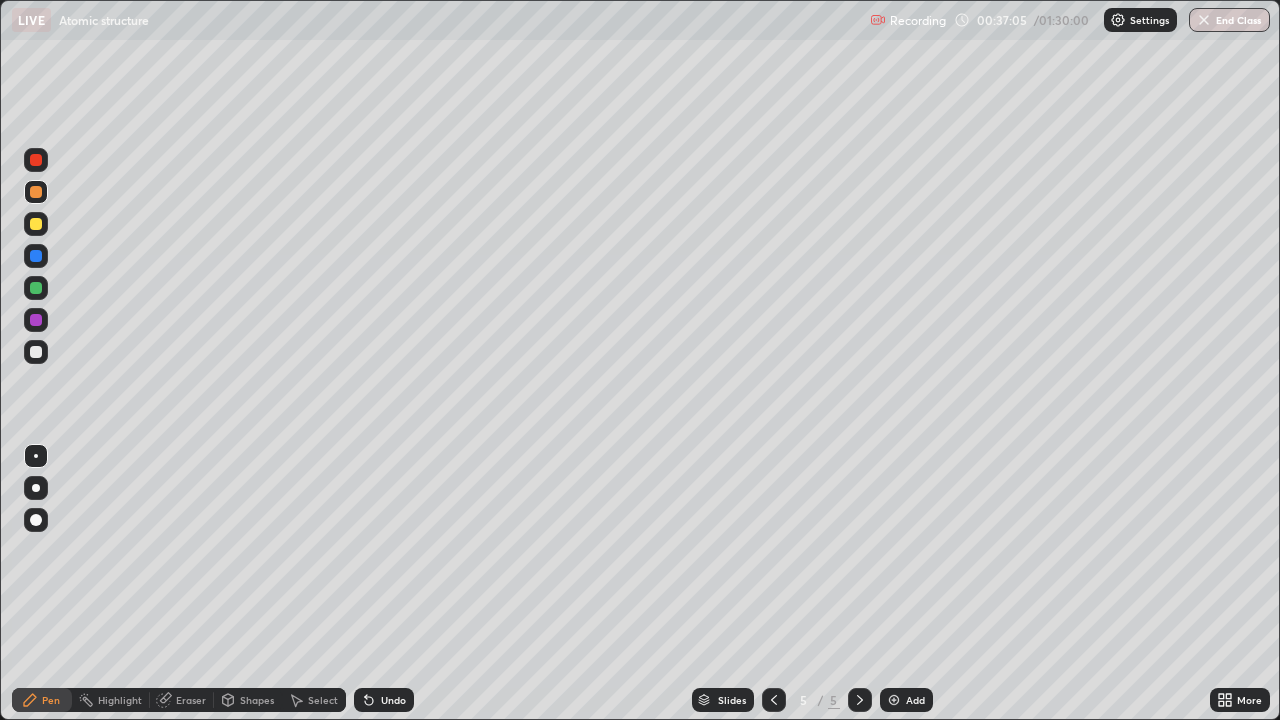 click 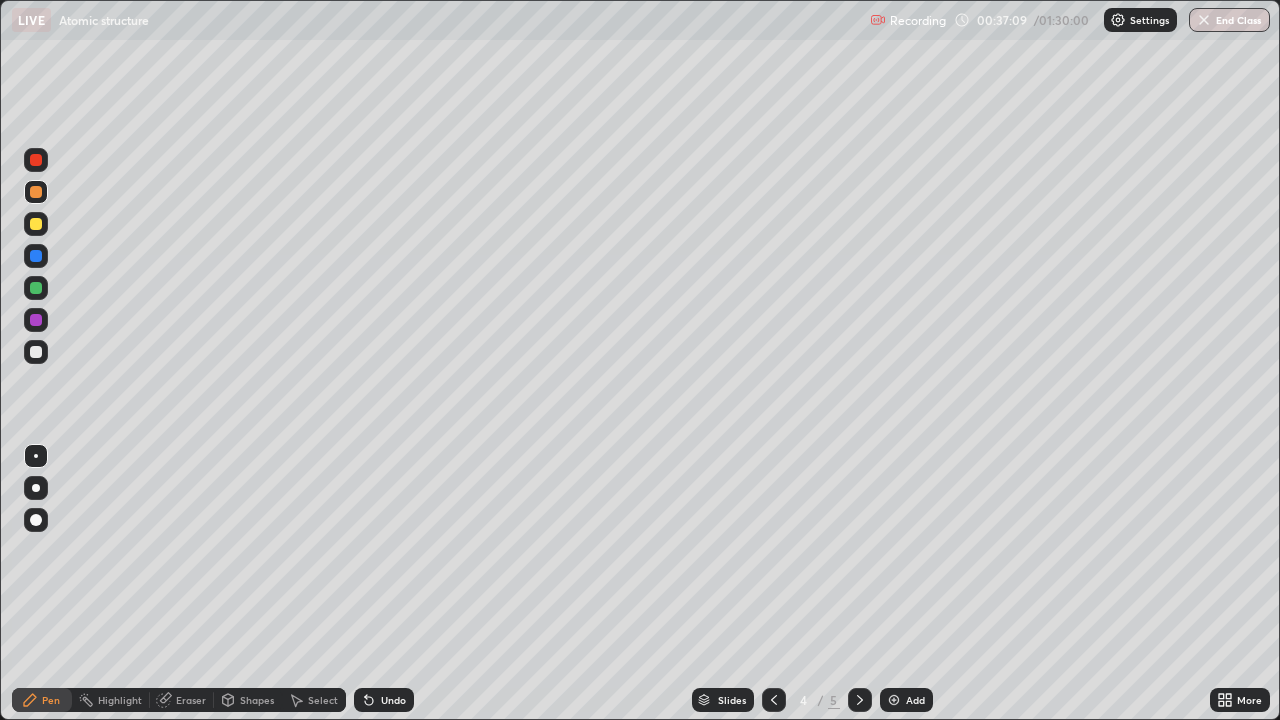 click 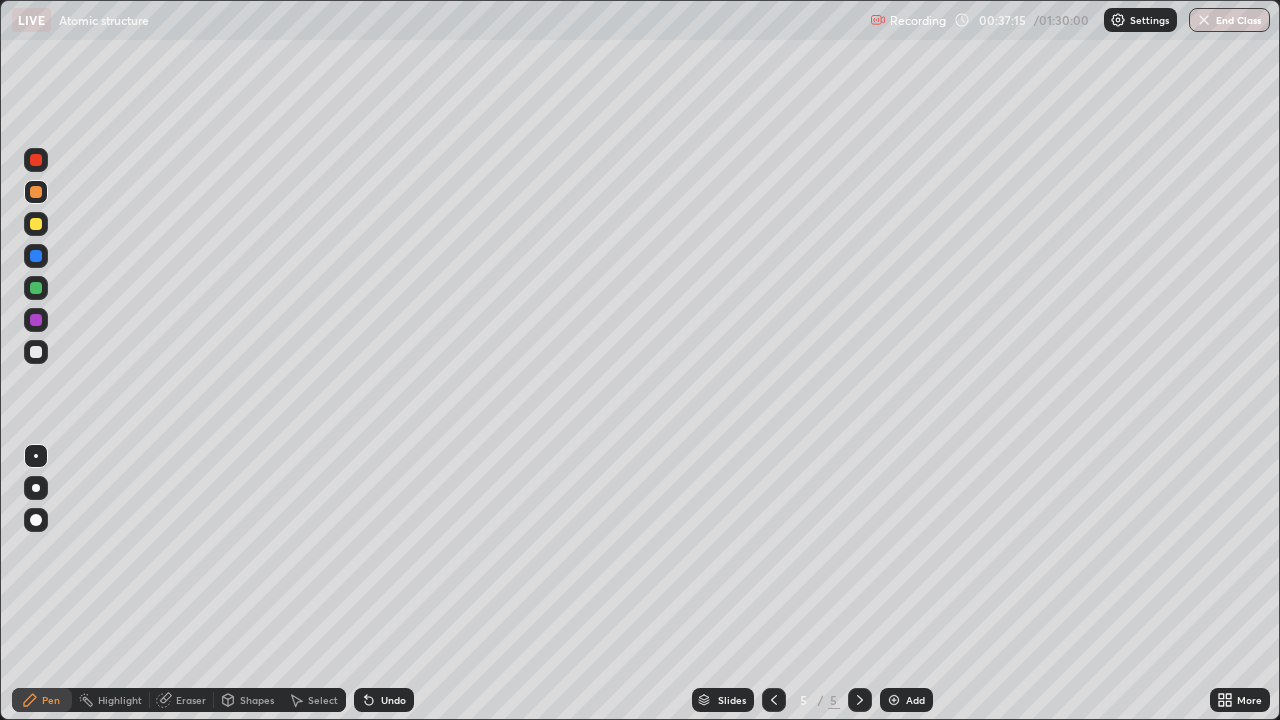 click 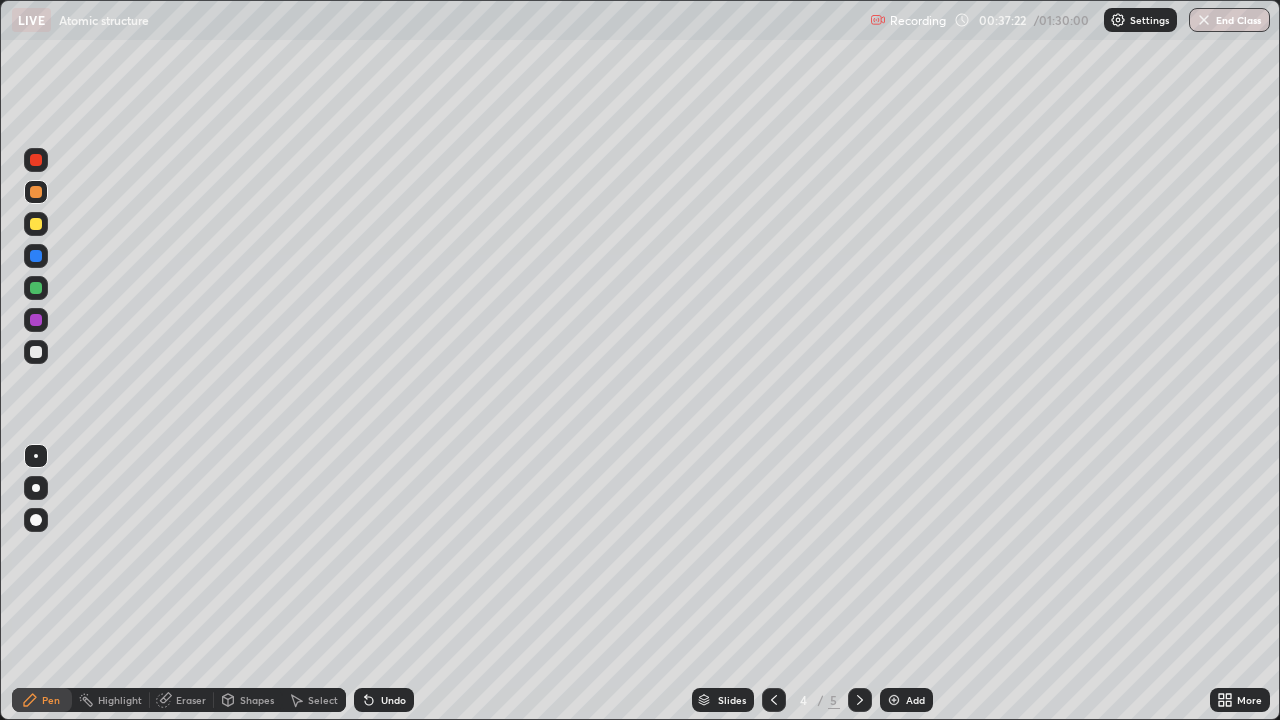 click 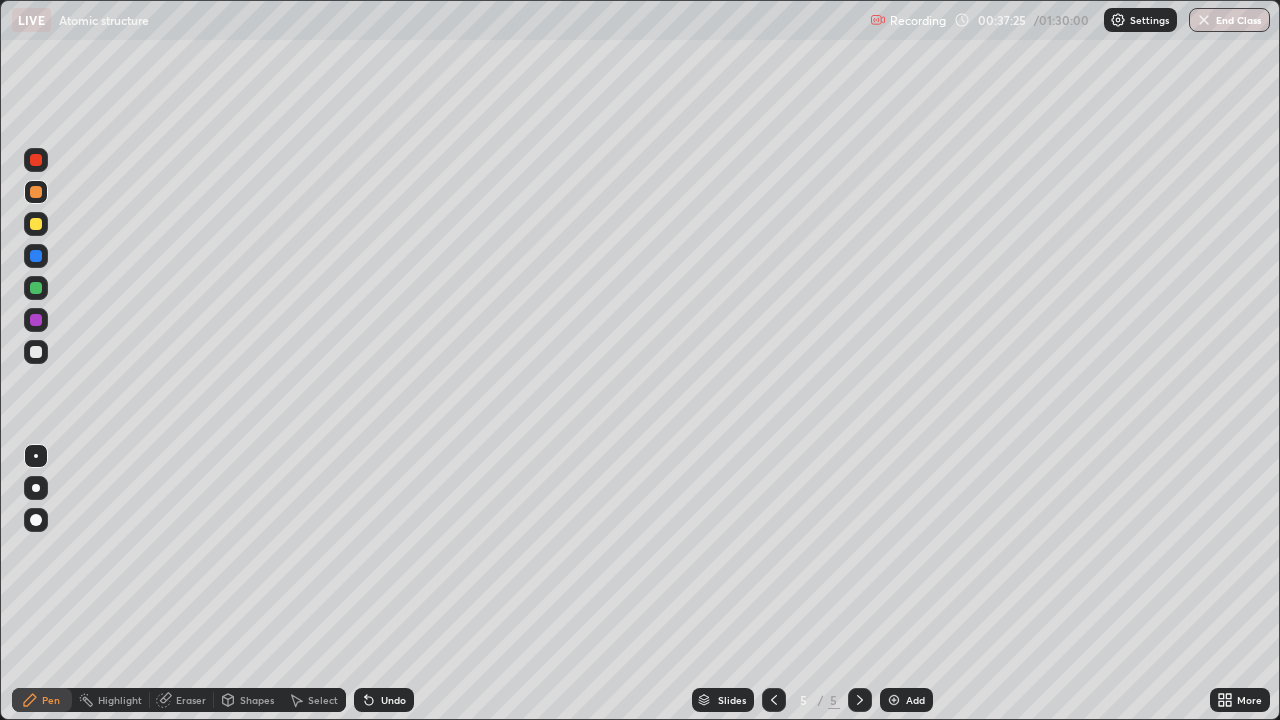 click at bounding box center [36, 256] 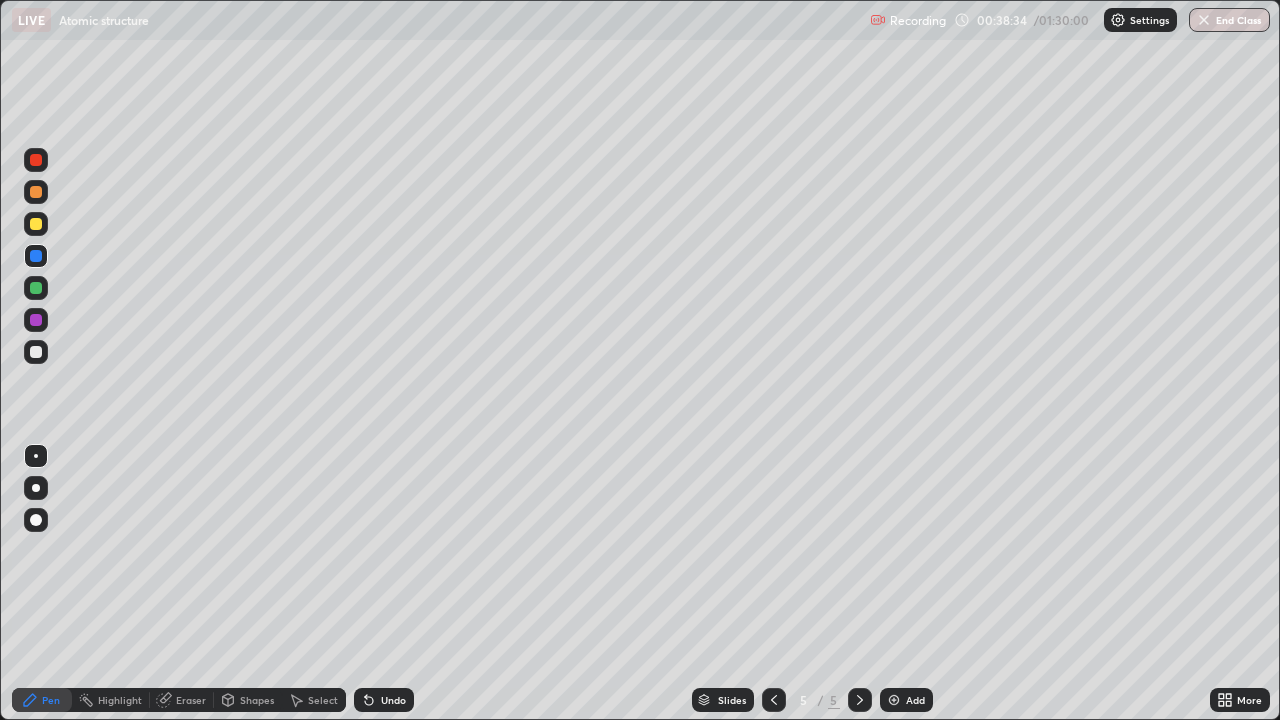 click on "Eraser" at bounding box center (191, 700) 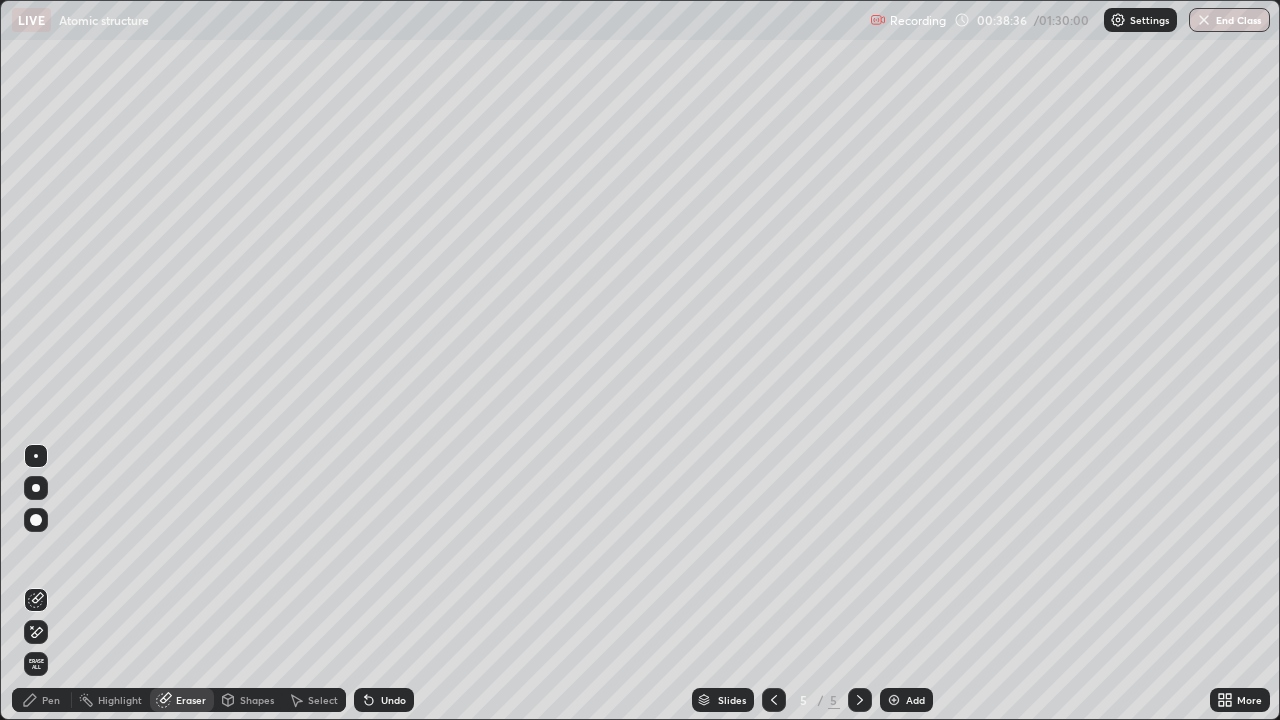 click 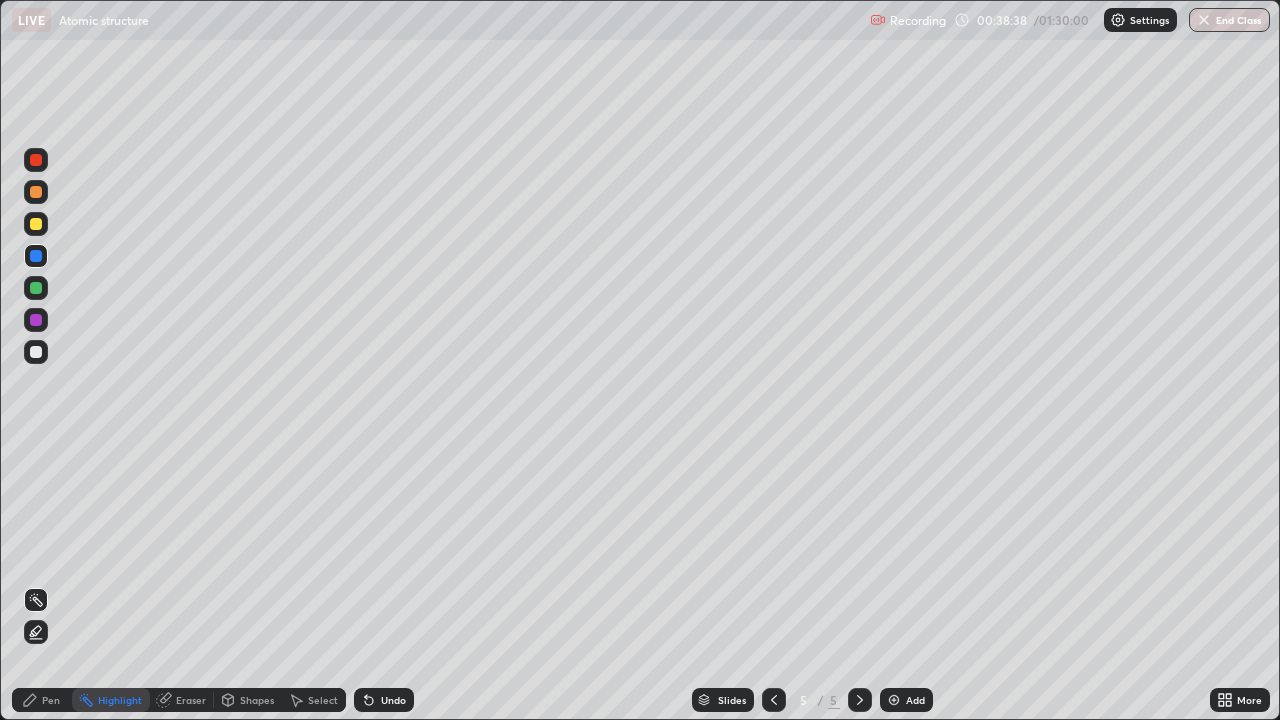 click on "Pen" at bounding box center [42, 700] 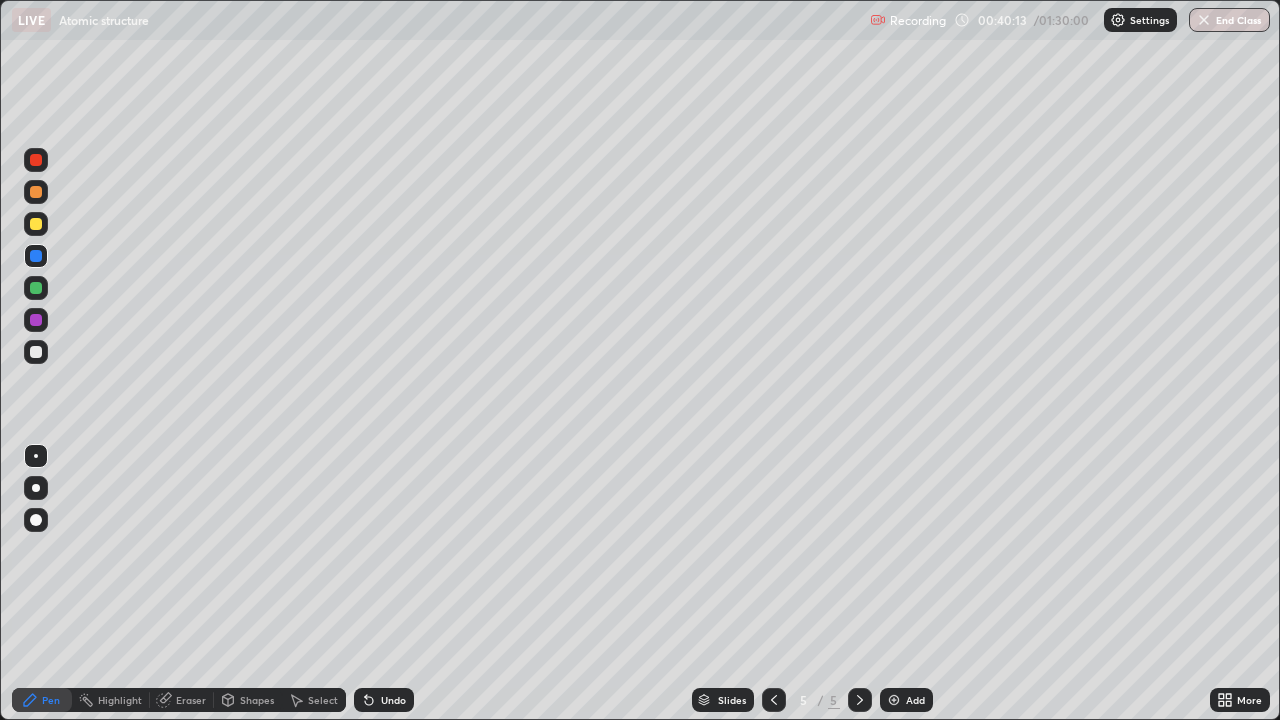 click on "Eraser" at bounding box center (191, 700) 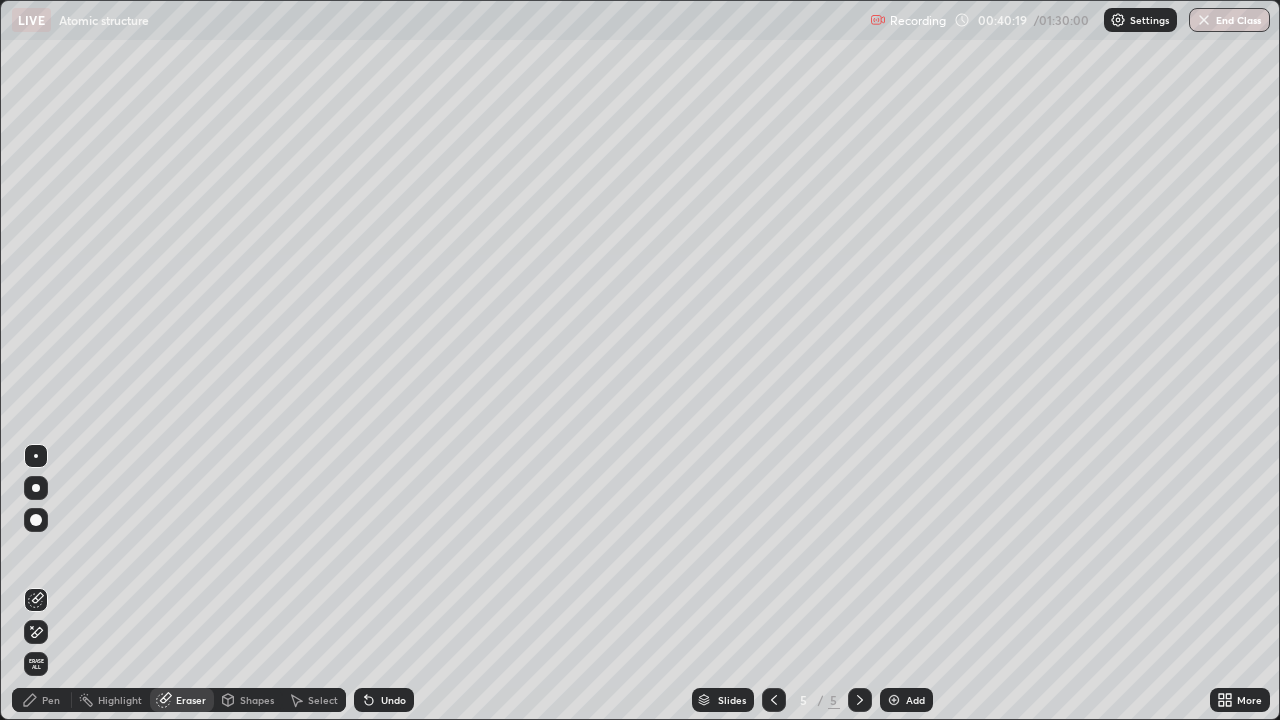 click on "Pen" at bounding box center [51, 700] 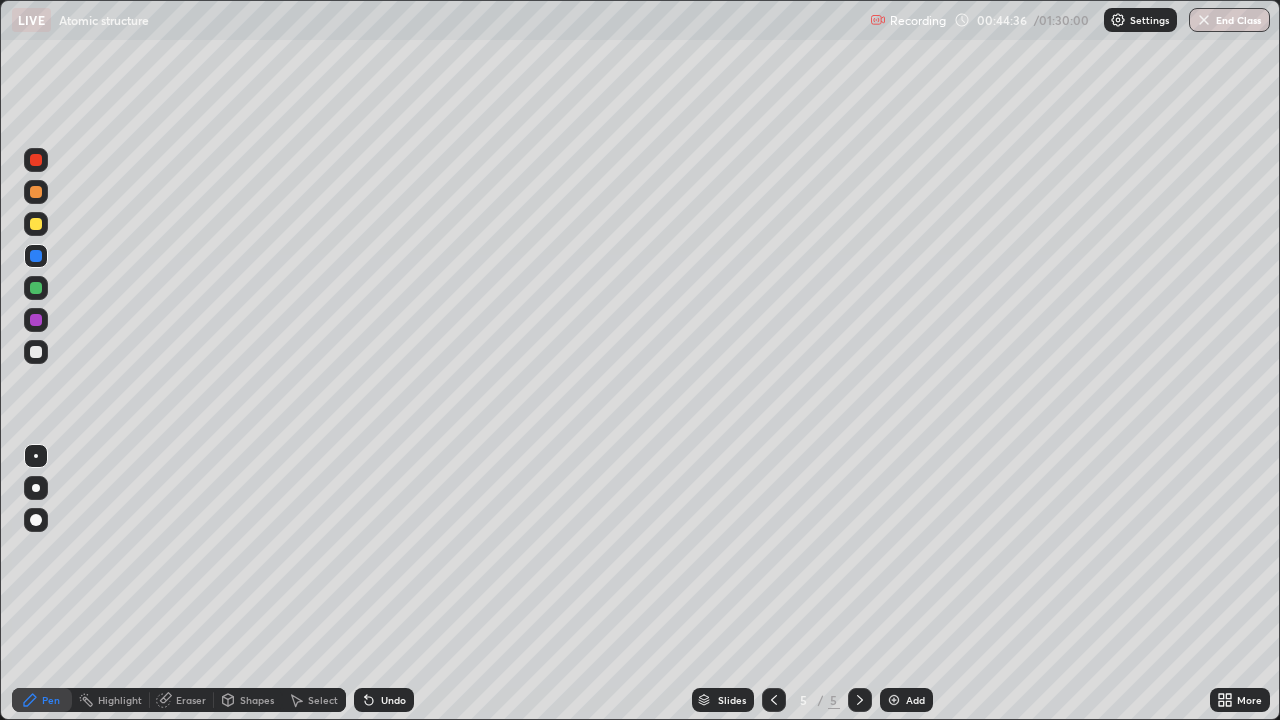 click on "Add" at bounding box center (915, 700) 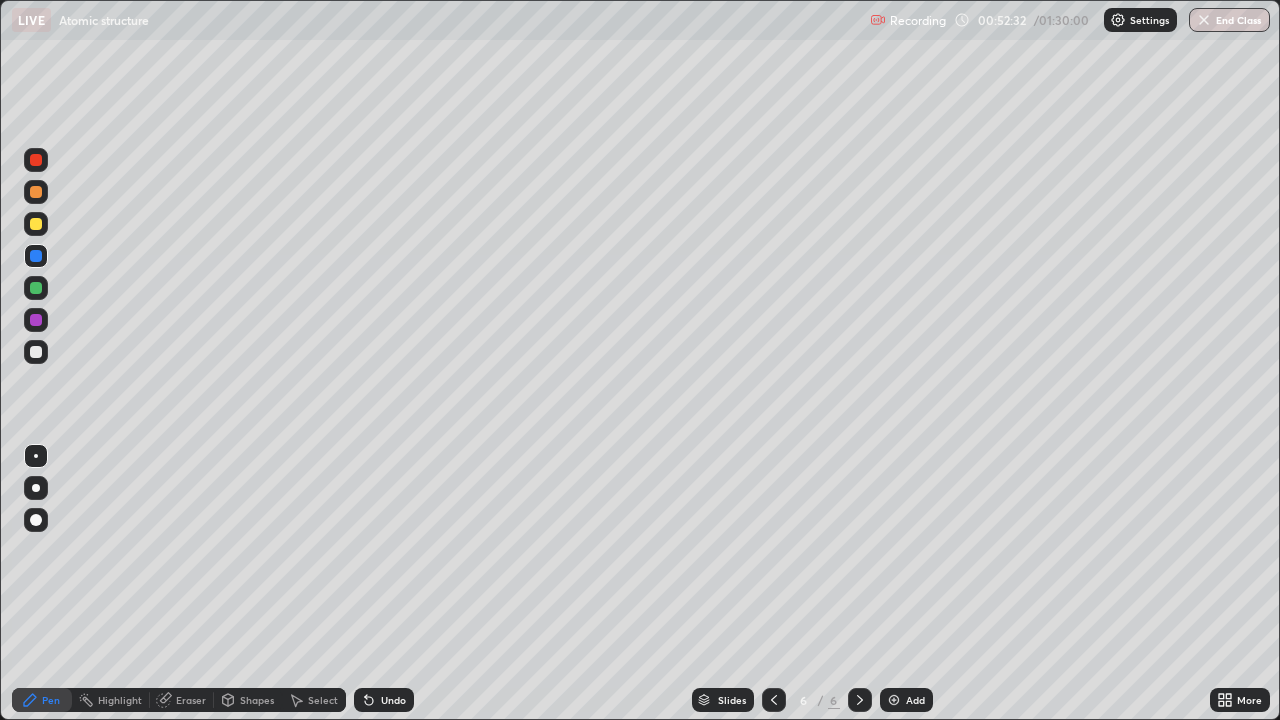 click at bounding box center [894, 700] 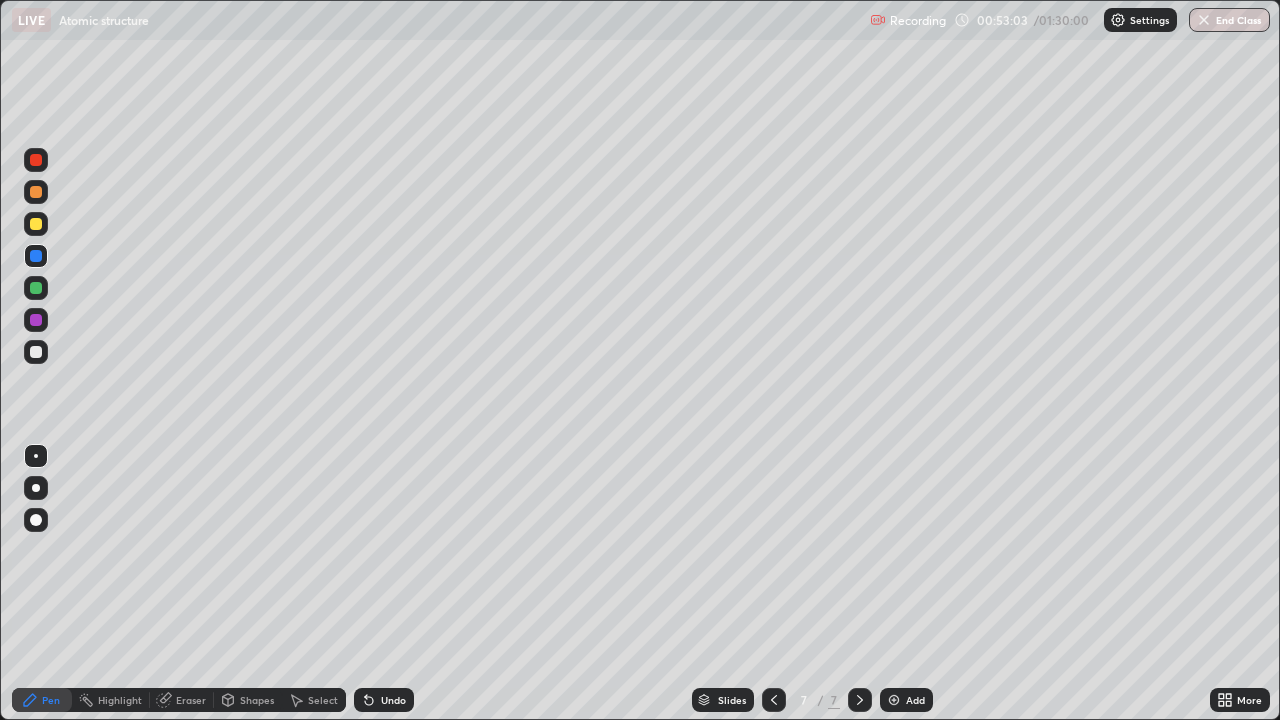 click at bounding box center [36, 224] 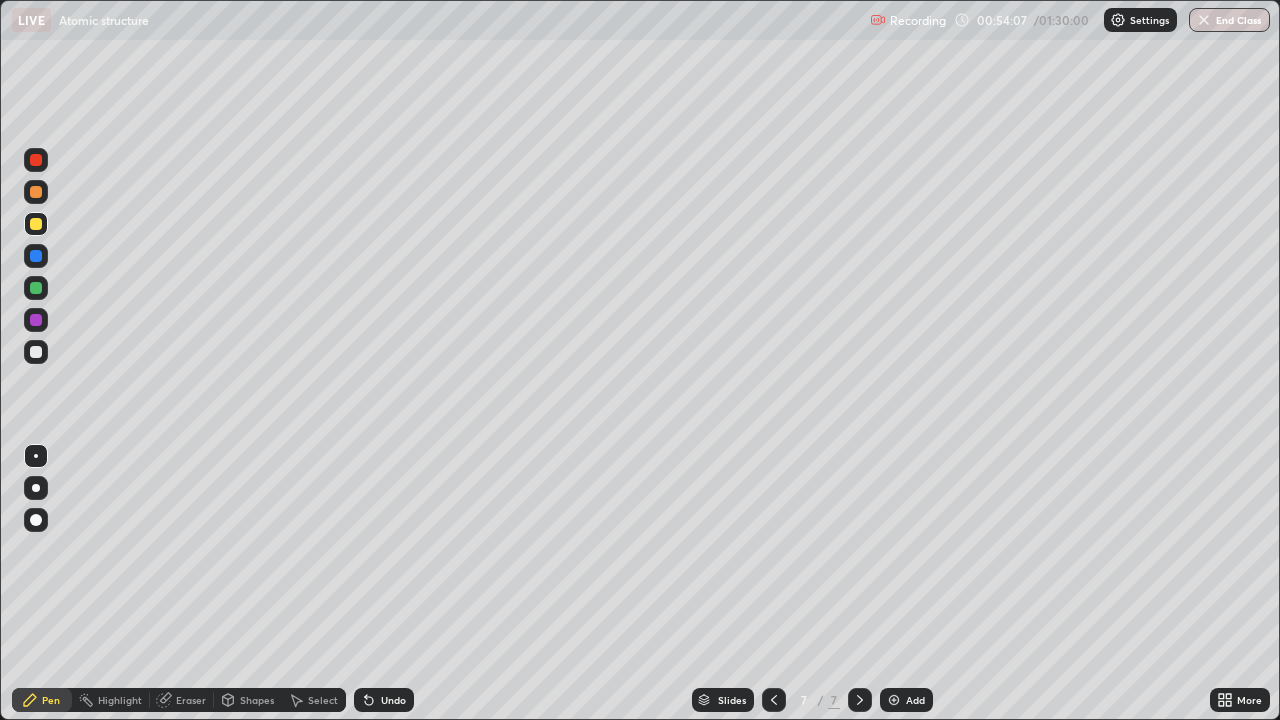 click on "Eraser" at bounding box center (191, 700) 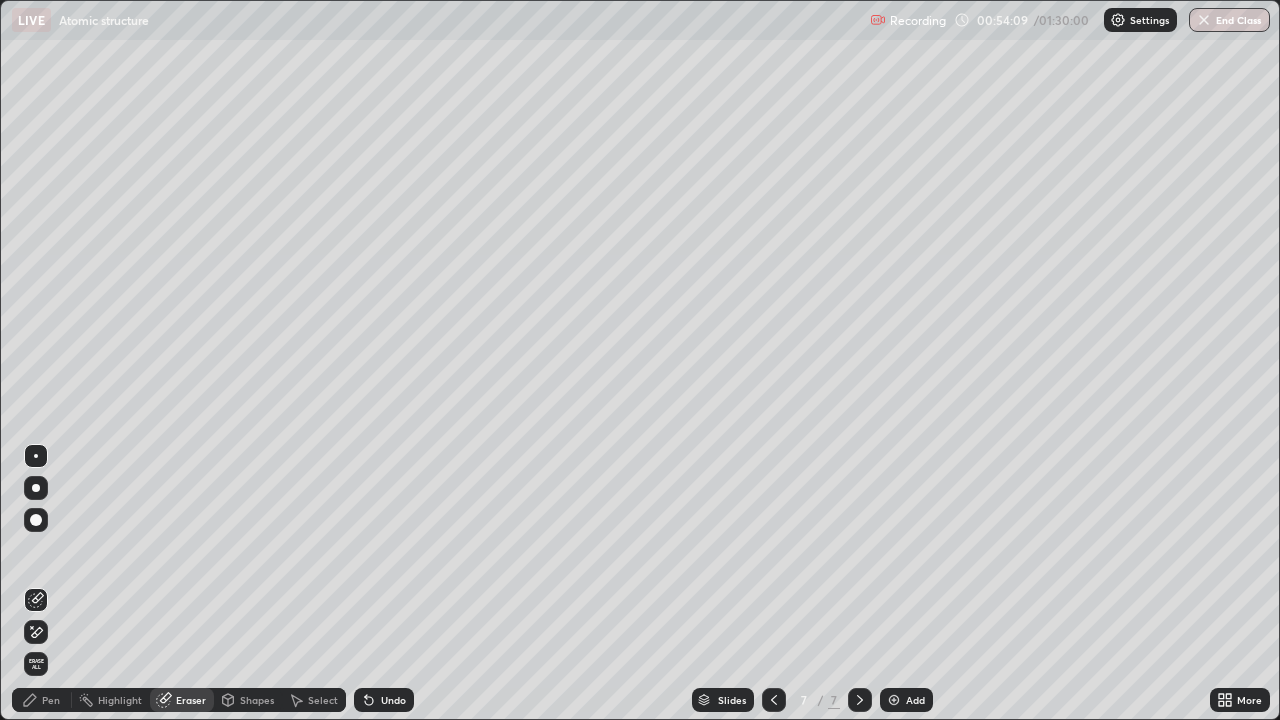 click on "Pen" at bounding box center (51, 700) 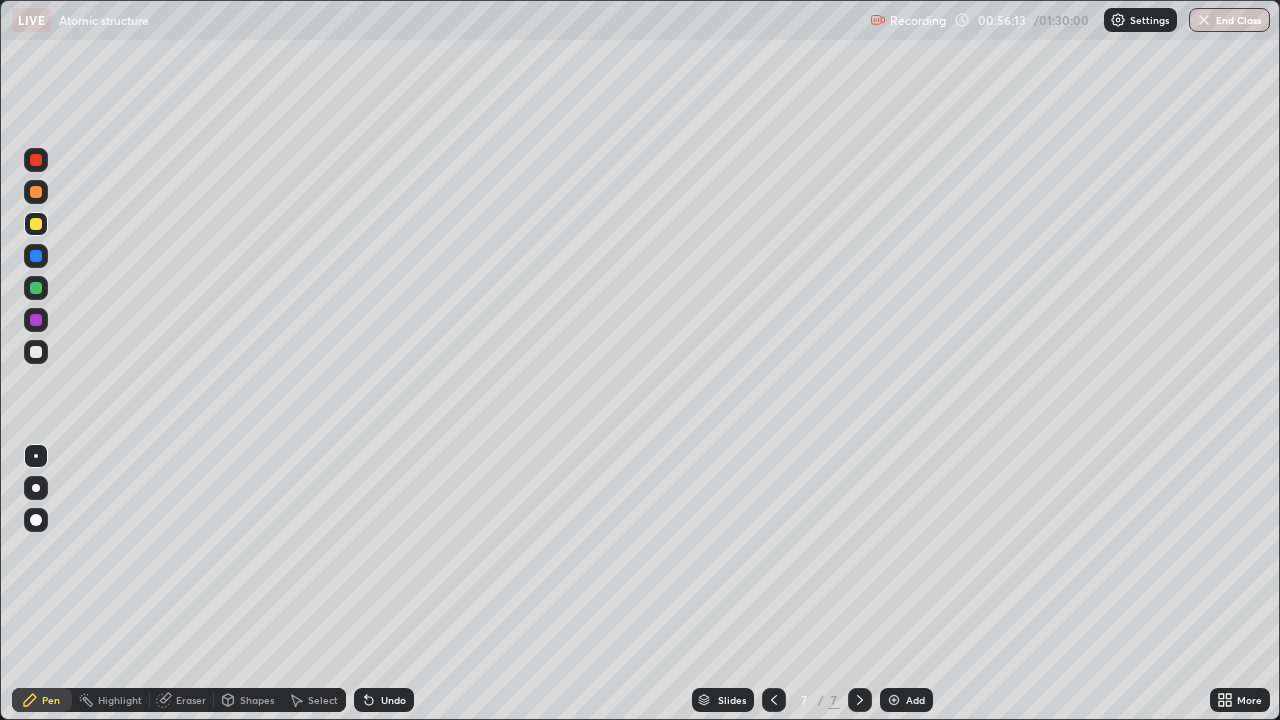 click 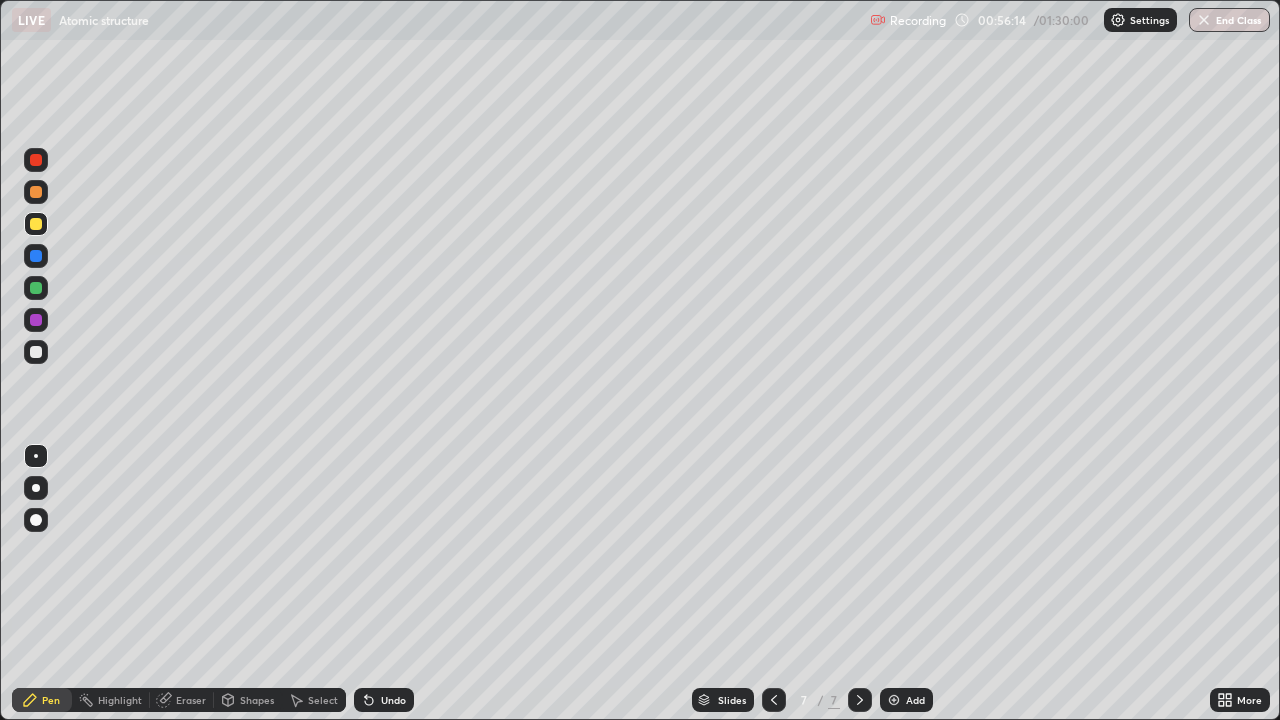 click on "Undo" at bounding box center (393, 700) 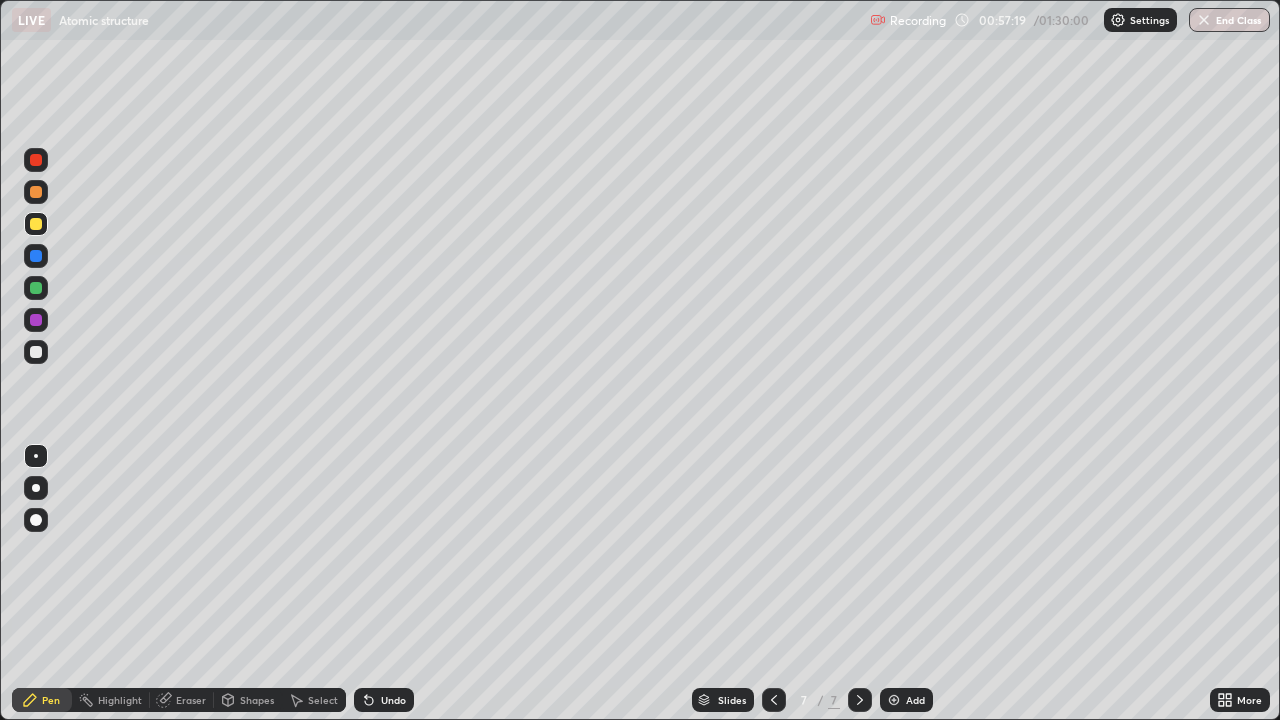 click on "Undo" at bounding box center [393, 700] 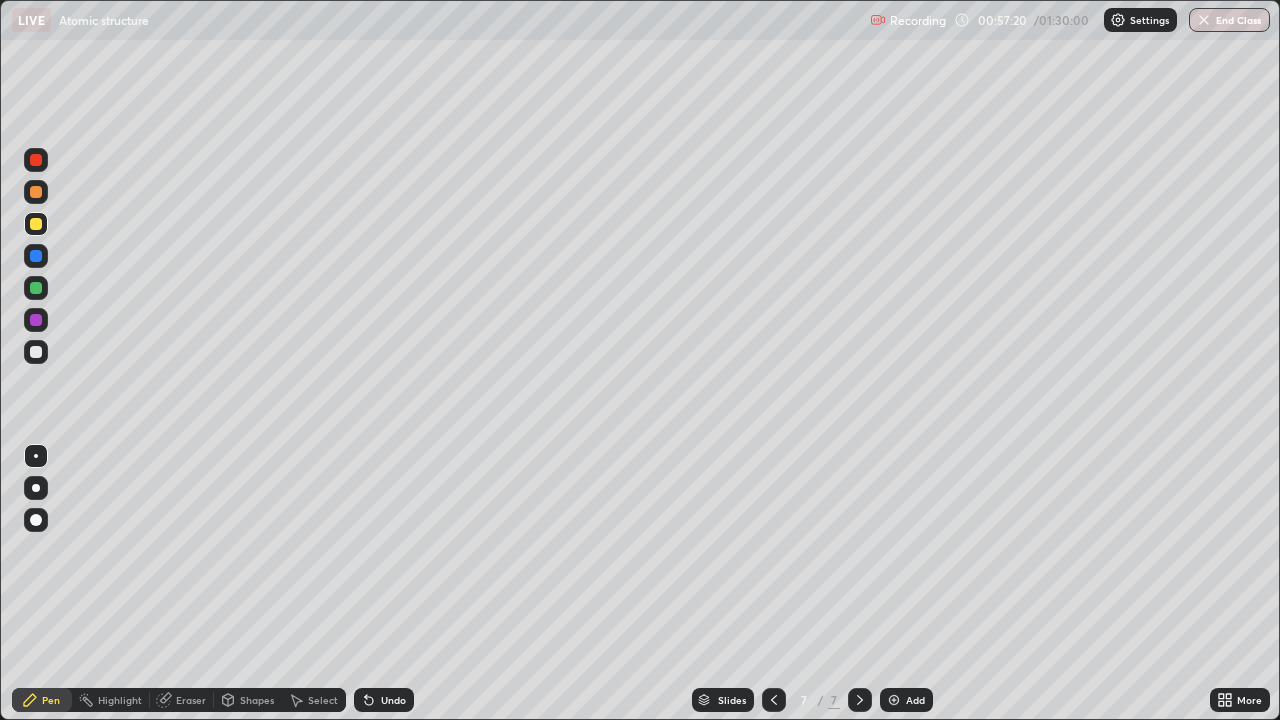 click on "Undo" at bounding box center (393, 700) 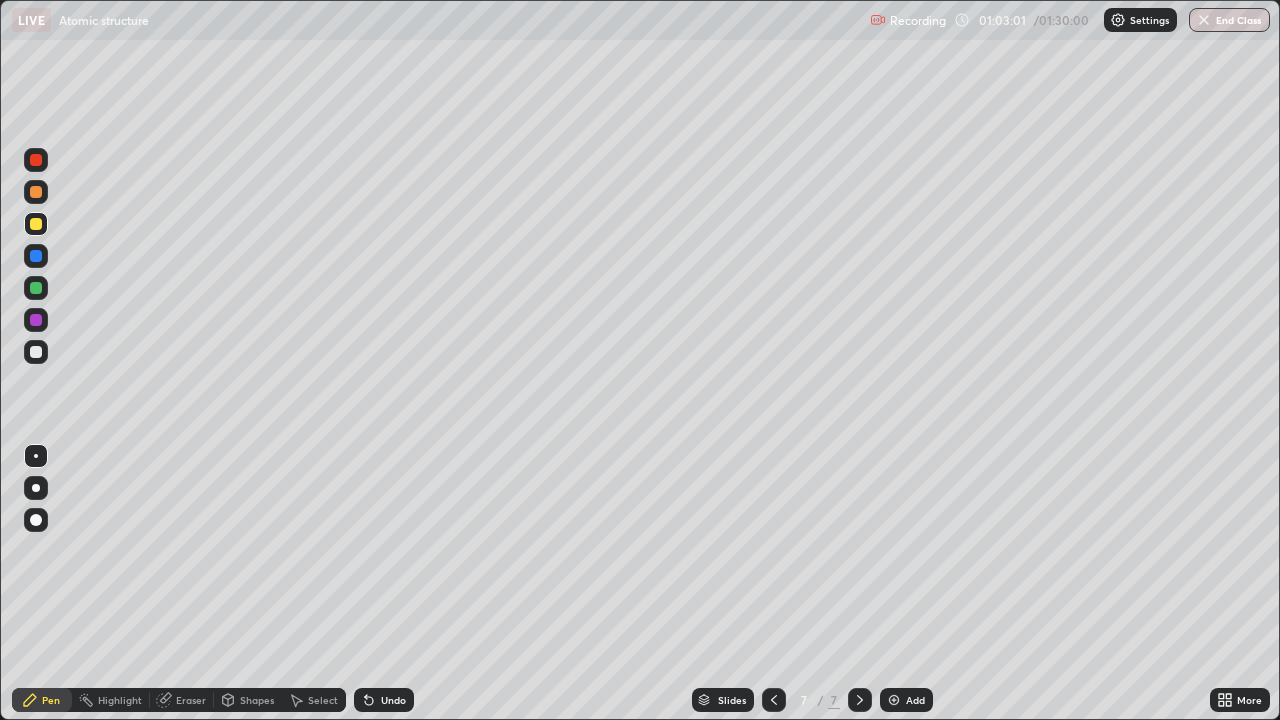 click at bounding box center (894, 700) 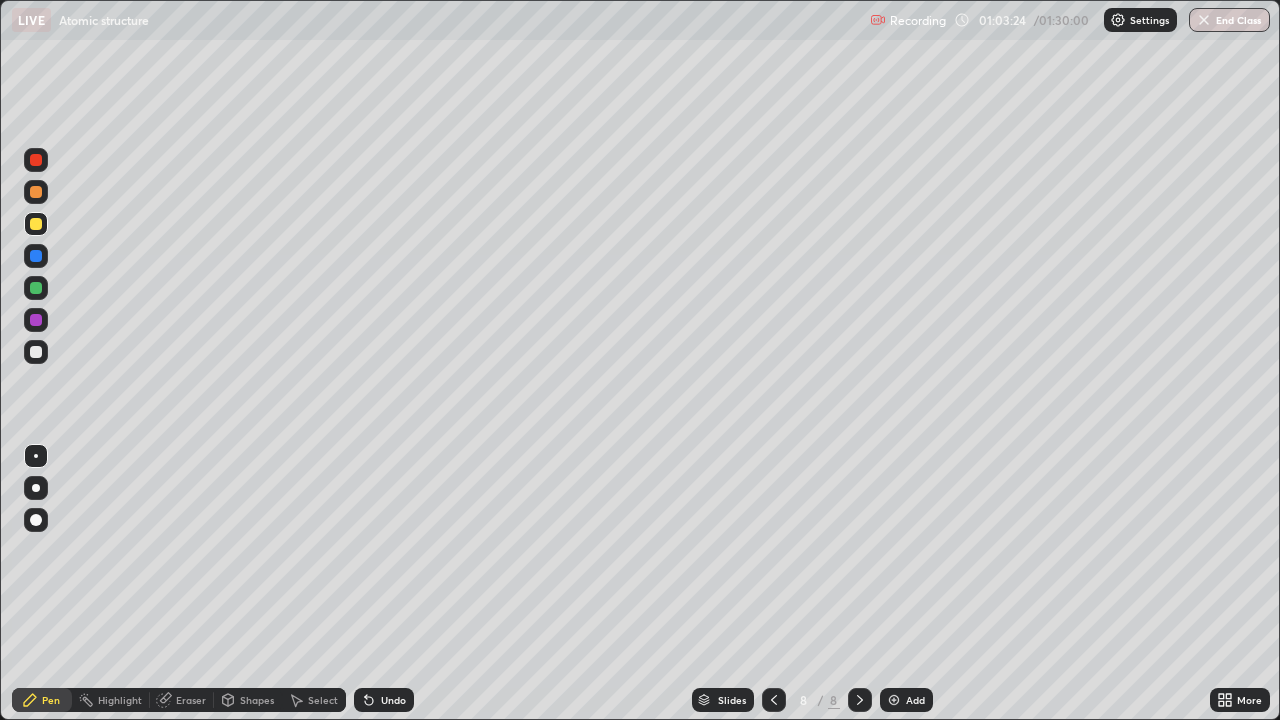 click on "Undo" at bounding box center [393, 700] 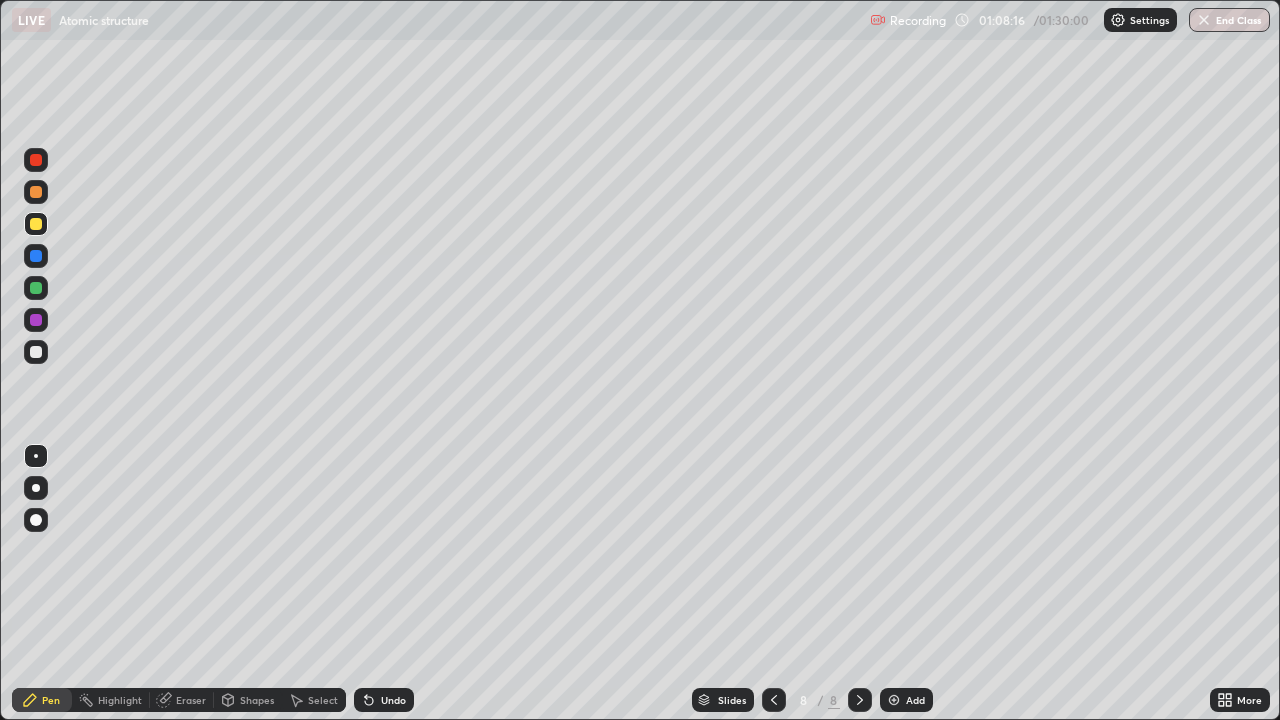 click at bounding box center (894, 700) 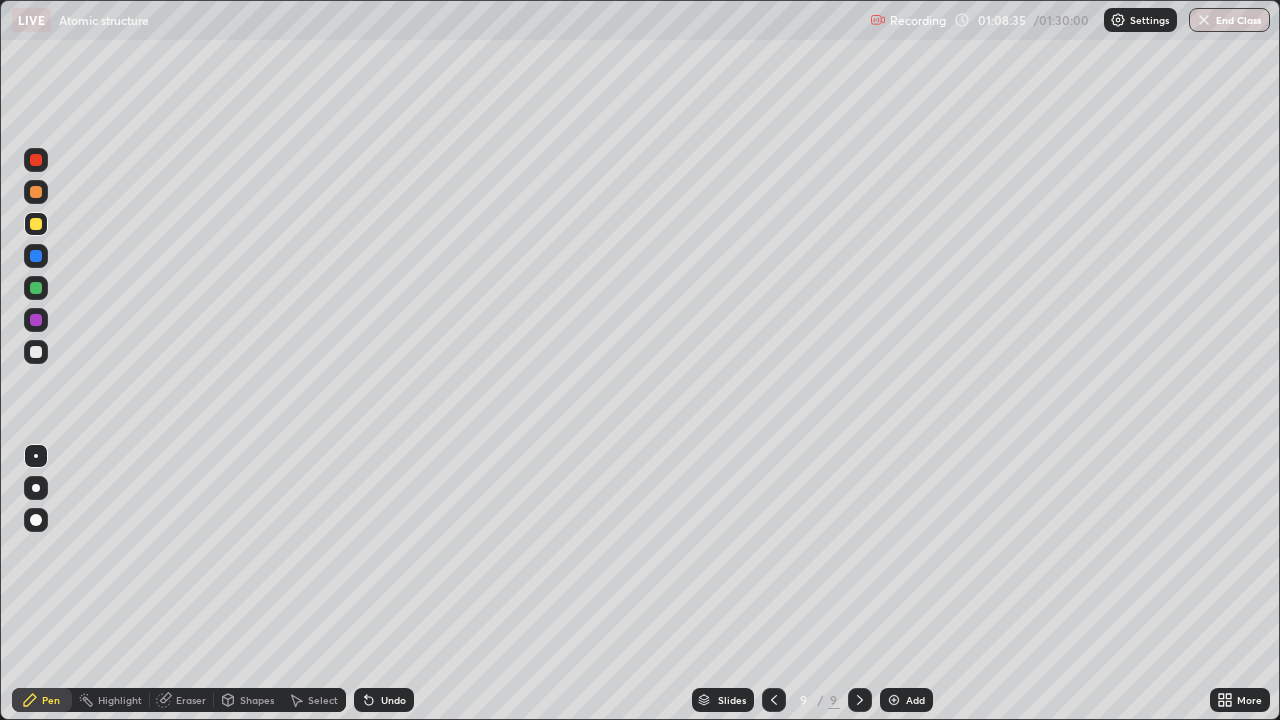 click 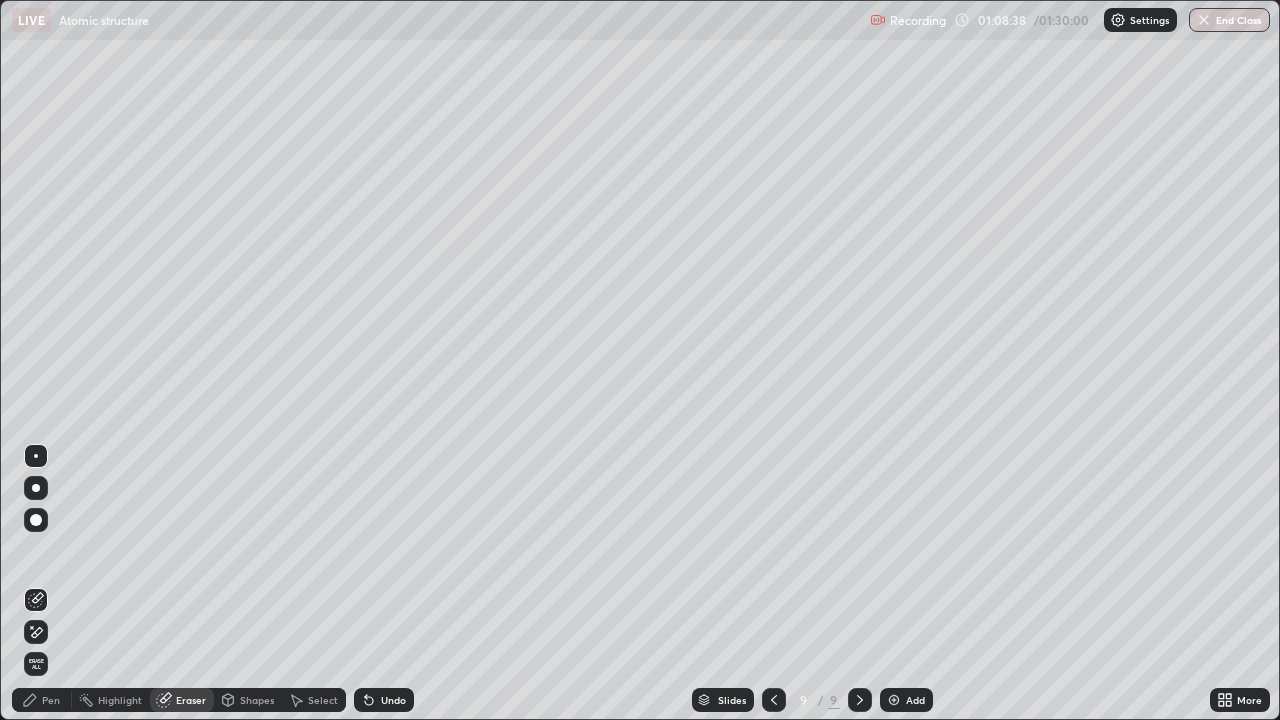 click on "Pen" at bounding box center (51, 700) 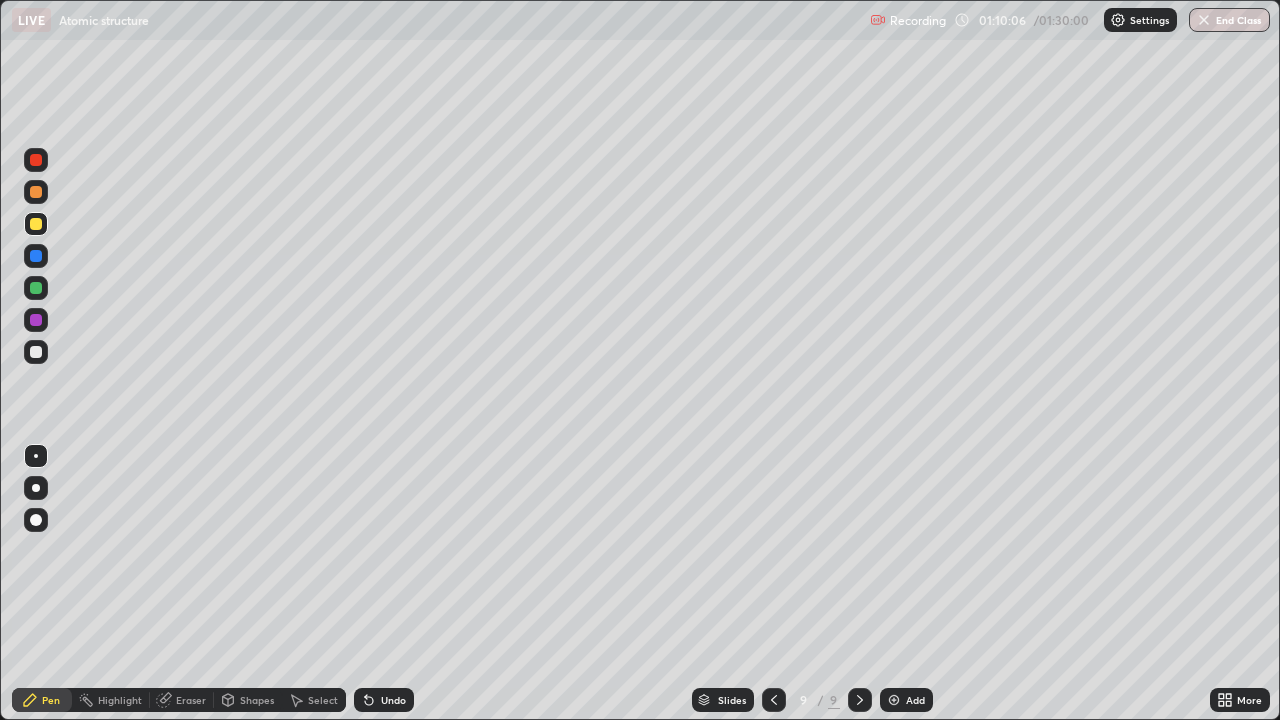 click on "Eraser" at bounding box center [191, 700] 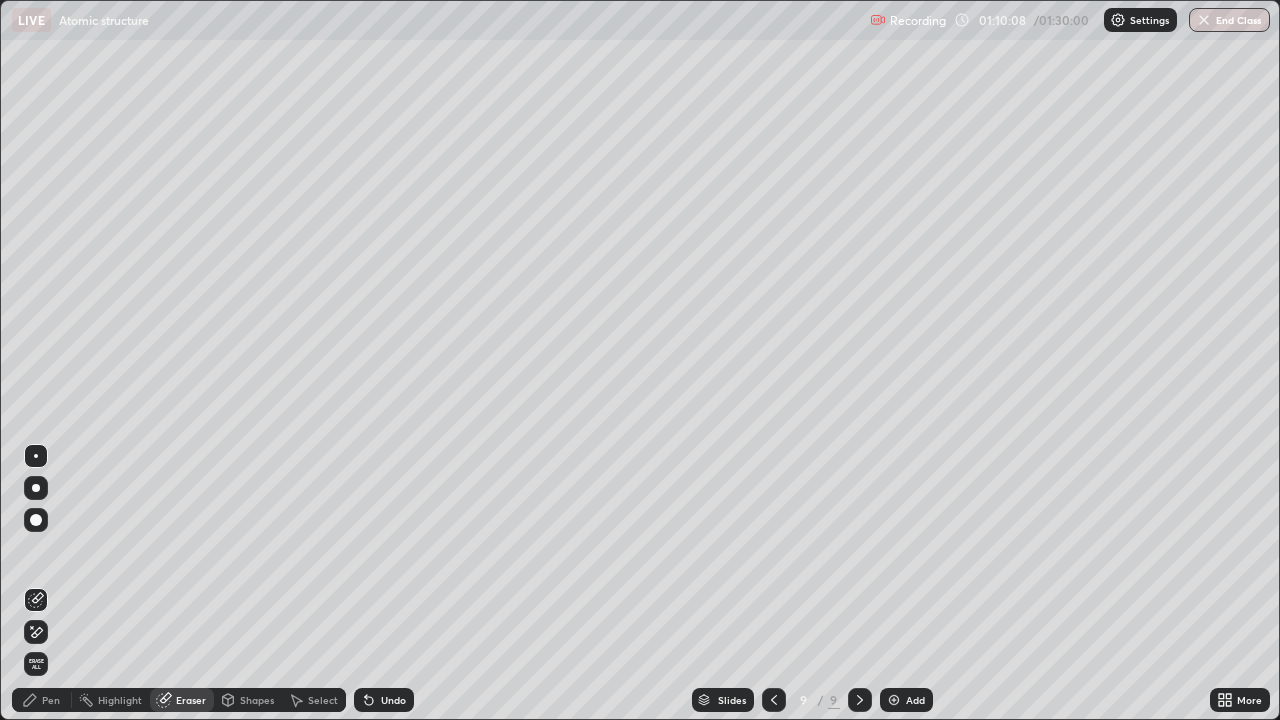 click on "Pen" at bounding box center (51, 700) 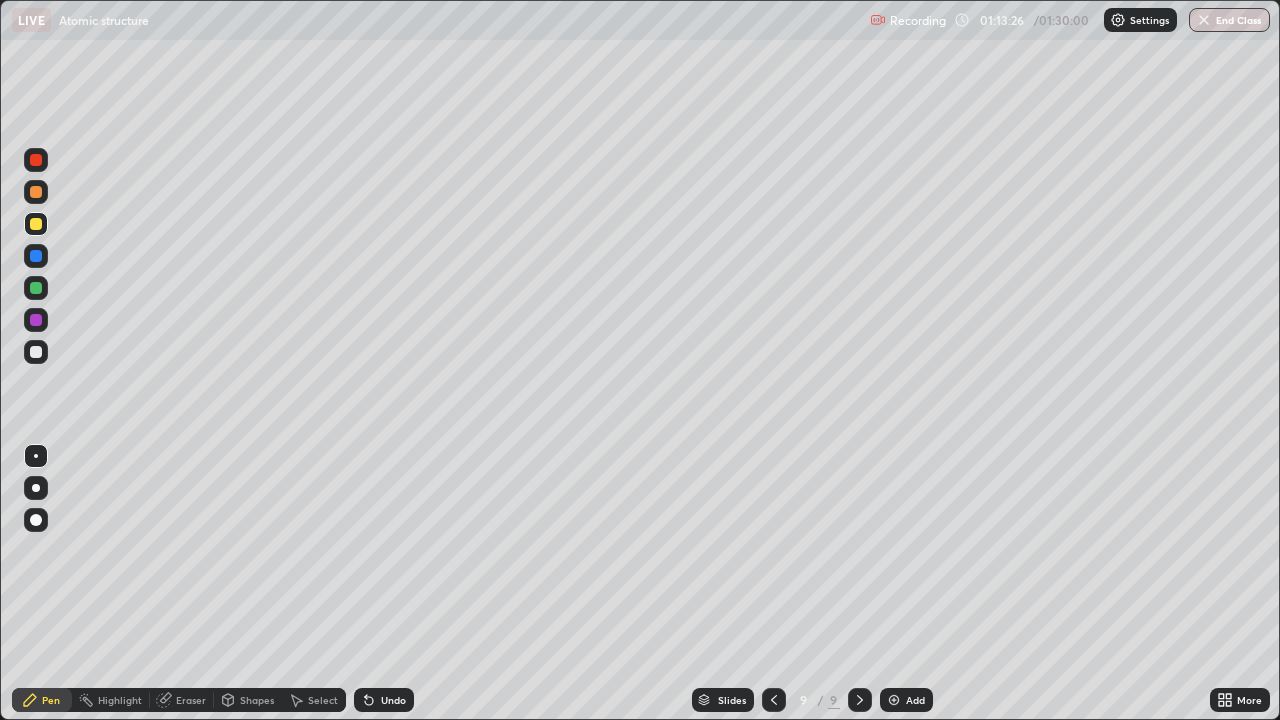 click at bounding box center (36, 320) 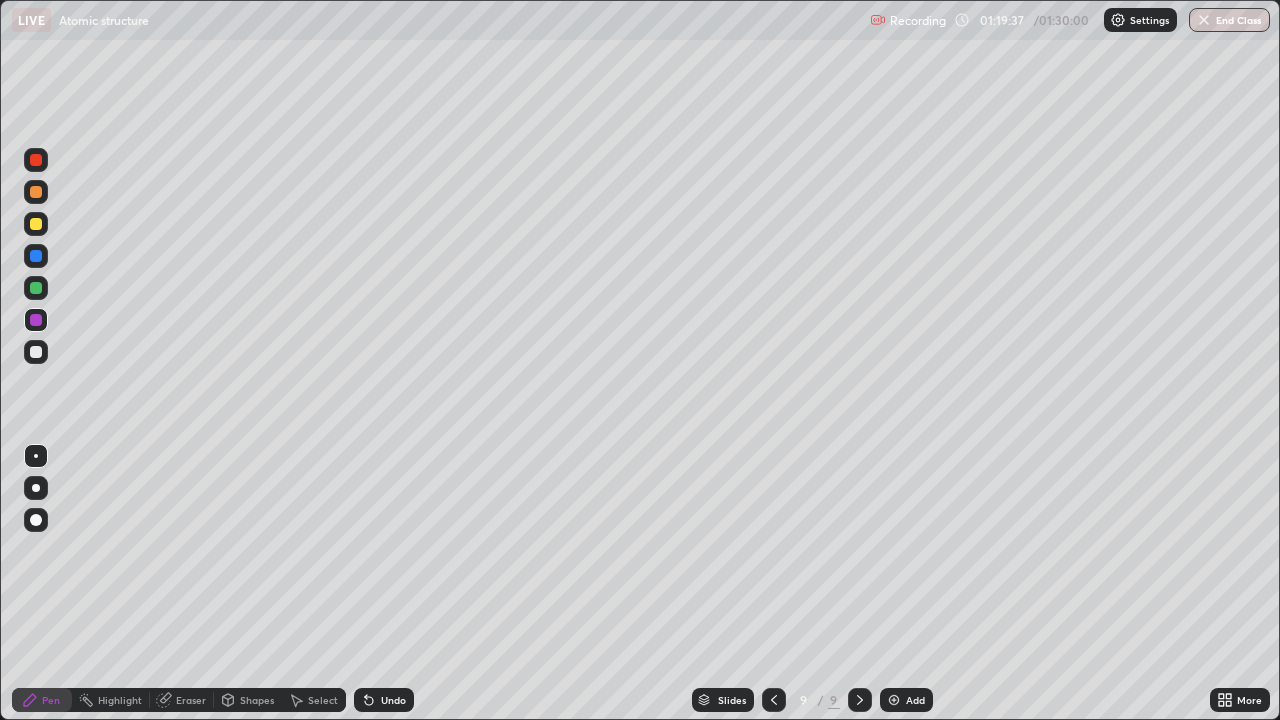click at bounding box center (894, 700) 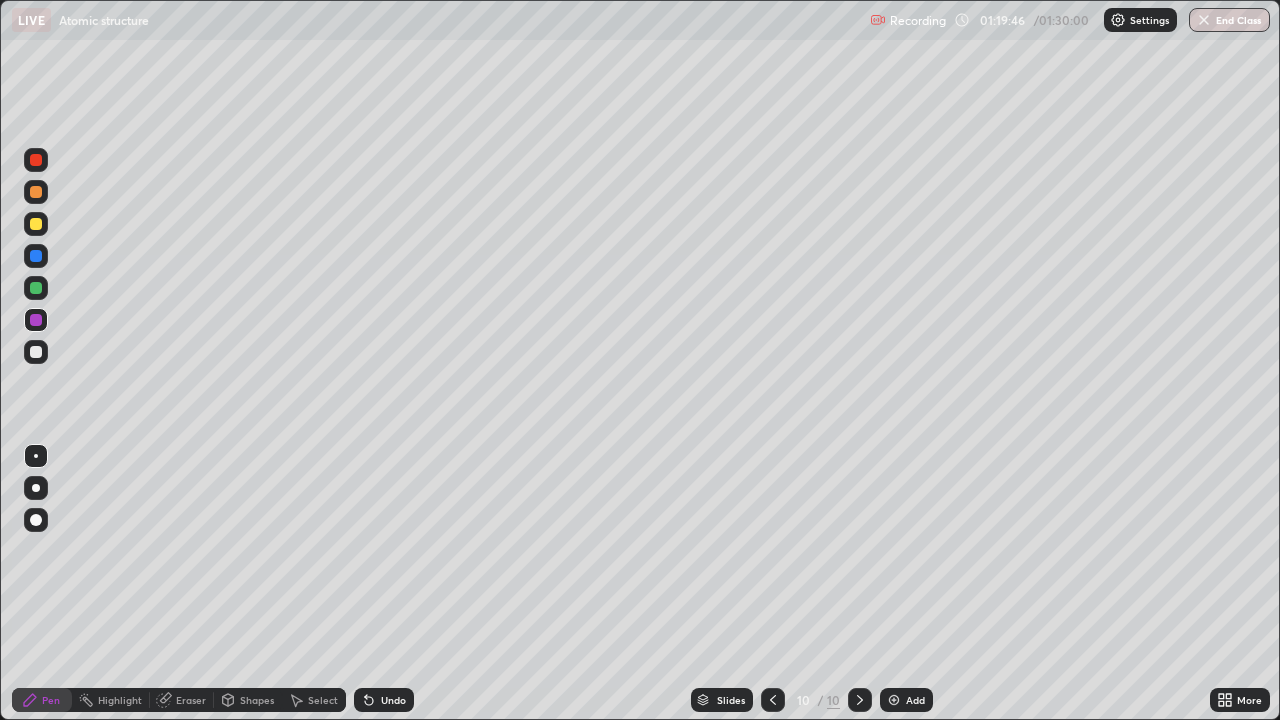 click on "Undo" at bounding box center (393, 700) 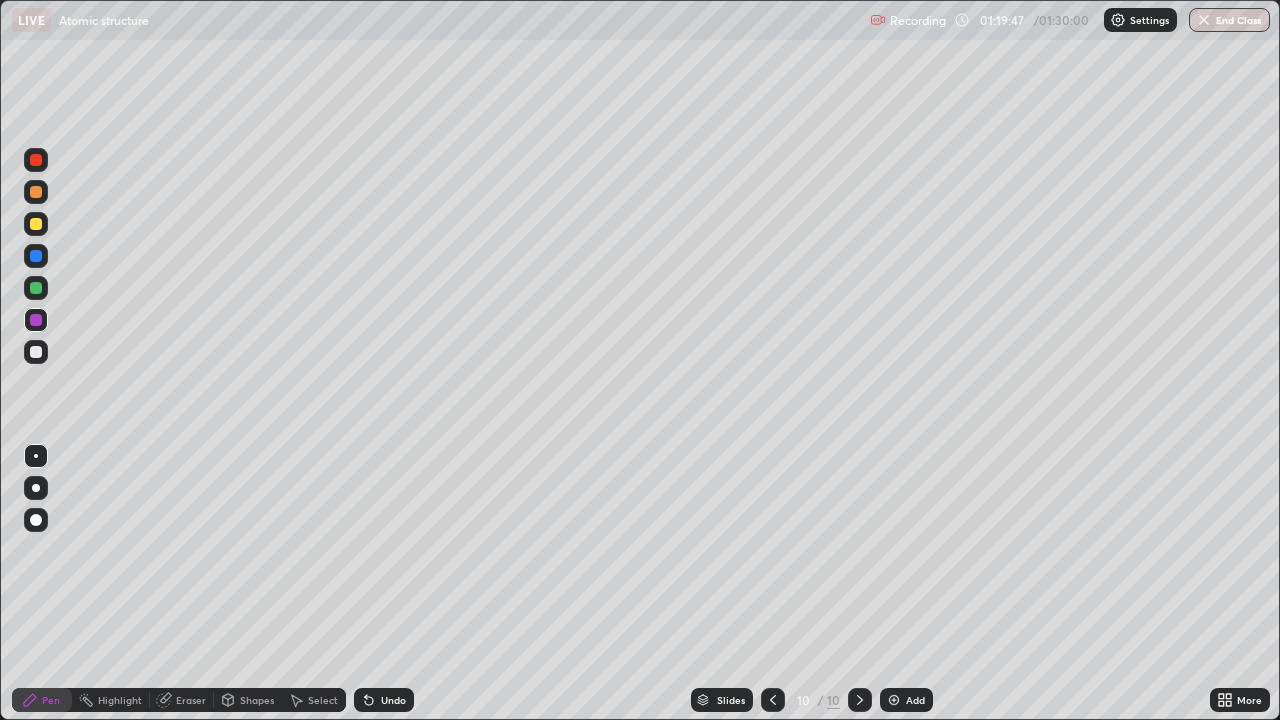 click 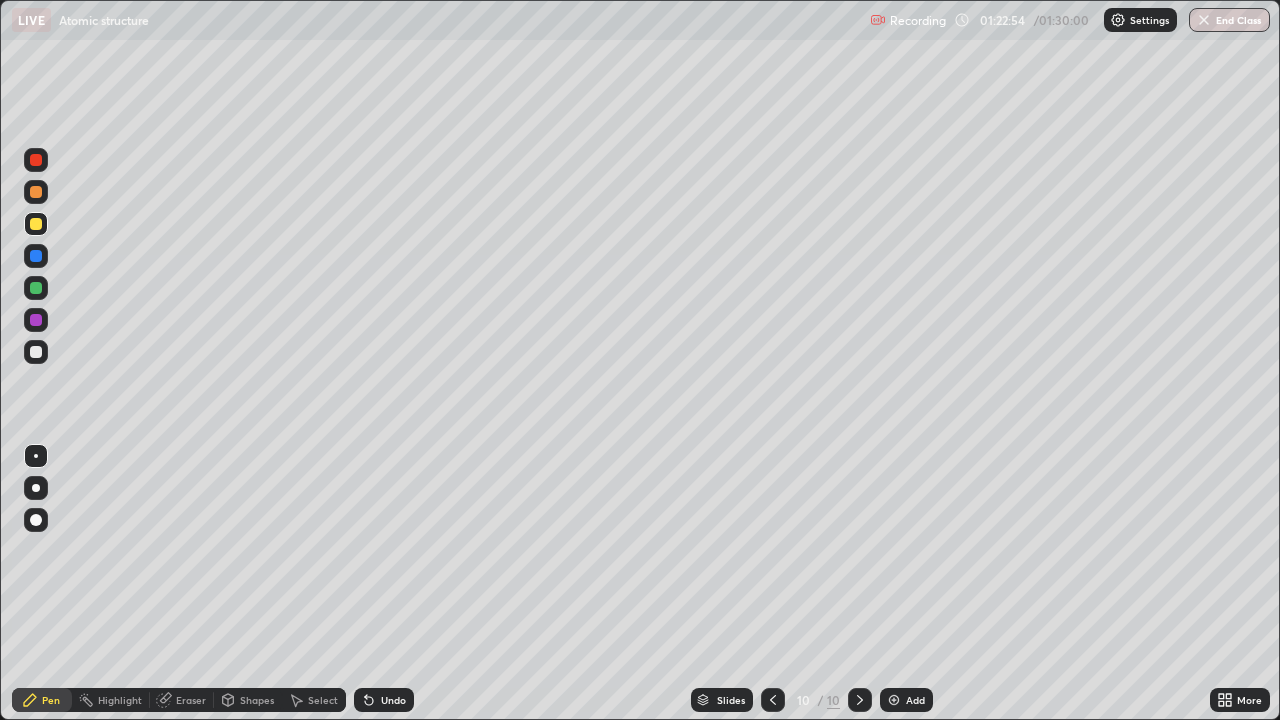 click on "Eraser" at bounding box center (182, 700) 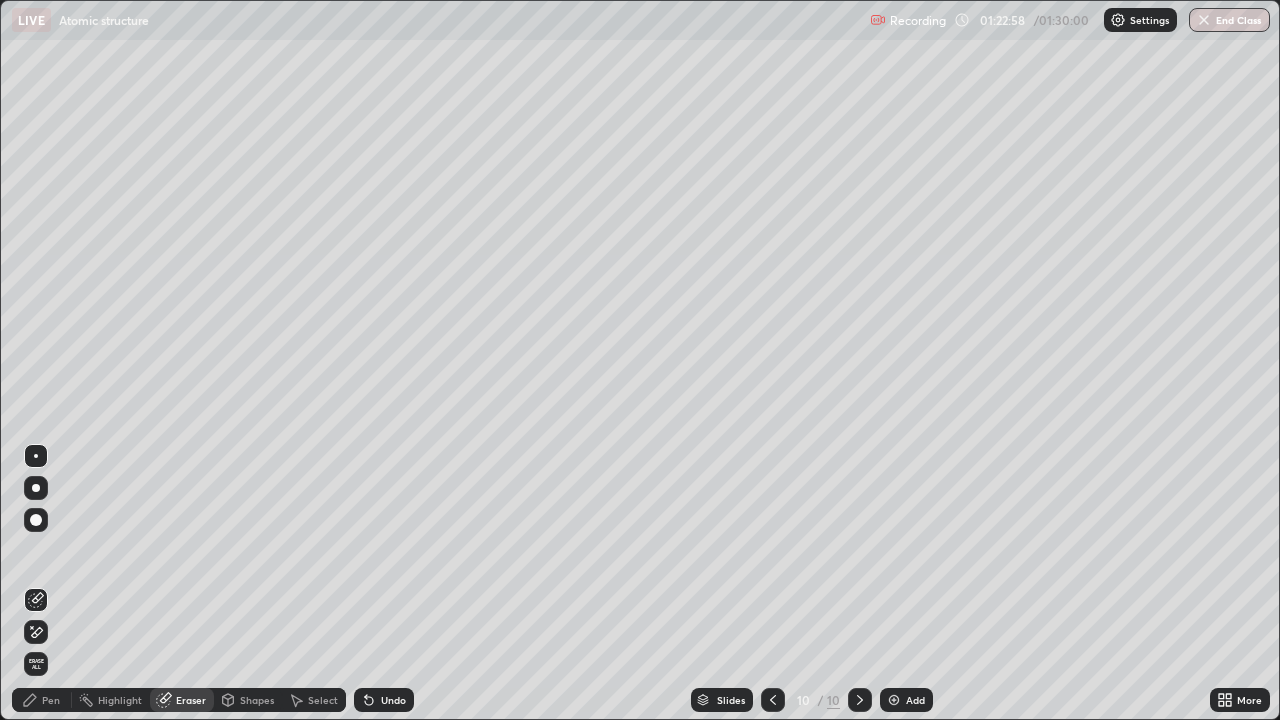 click on "Pen" at bounding box center [42, 700] 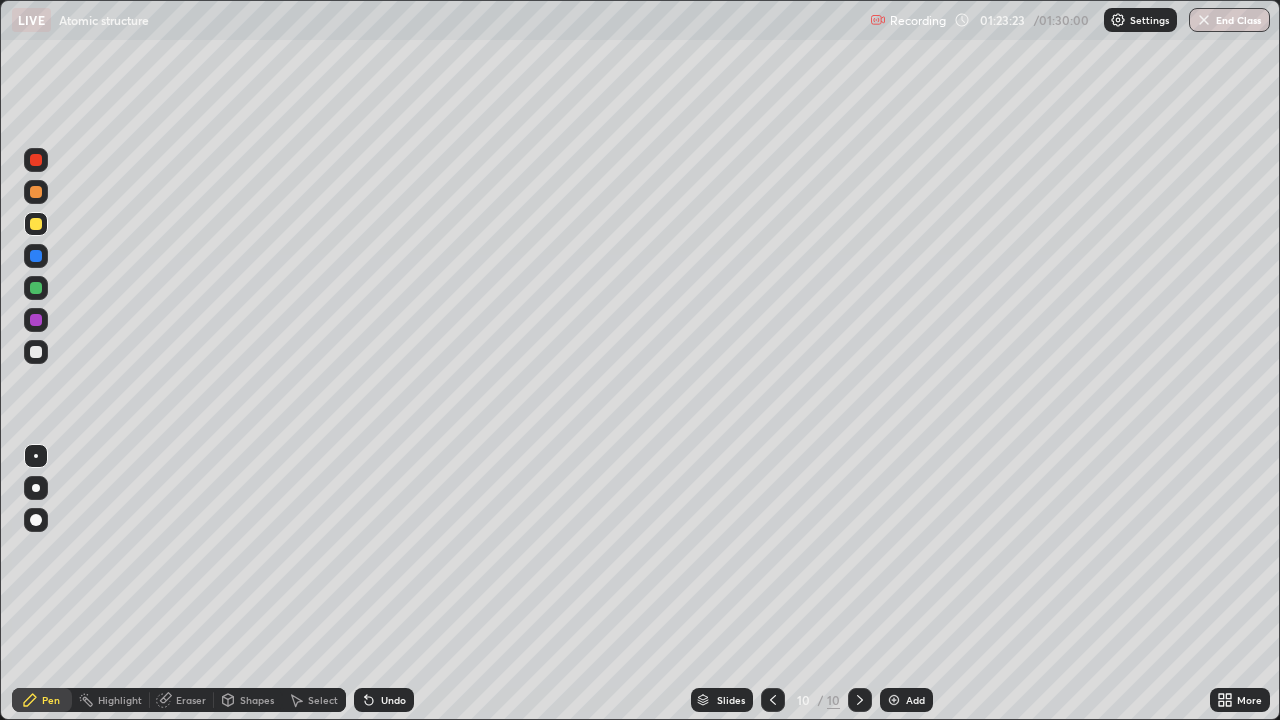 click on "Eraser" at bounding box center (191, 700) 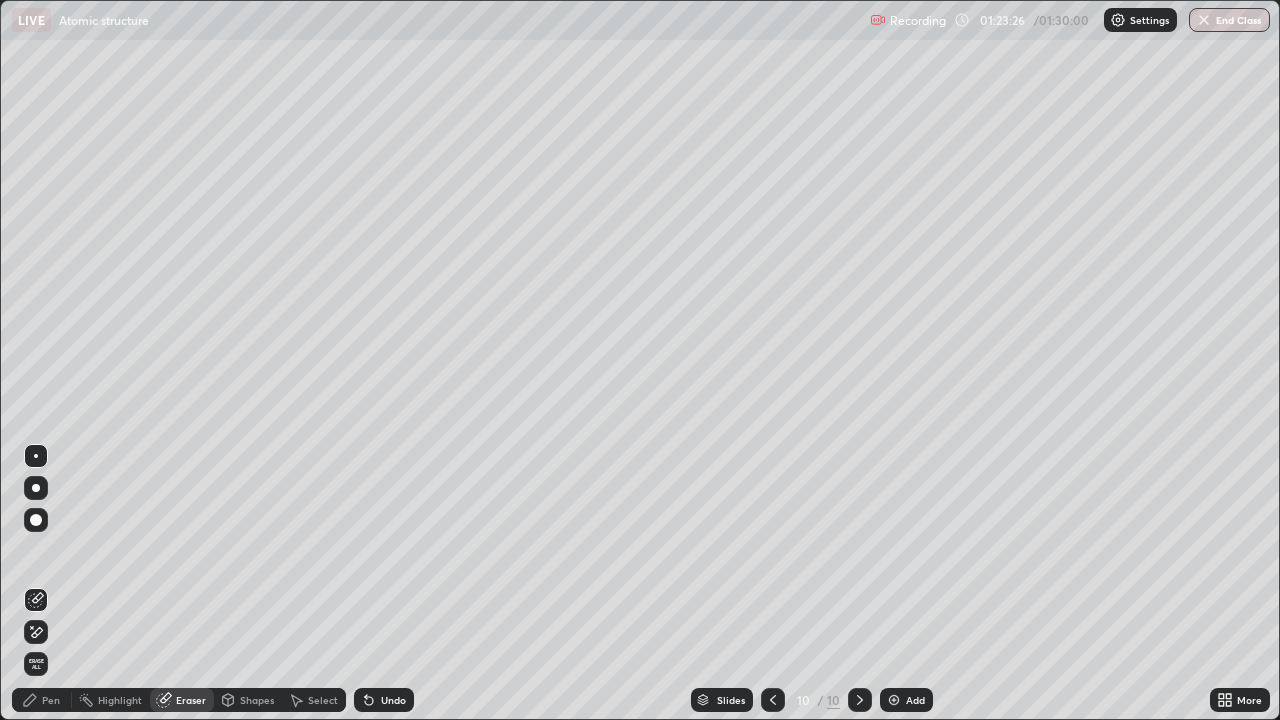 click on "Pen" at bounding box center [51, 700] 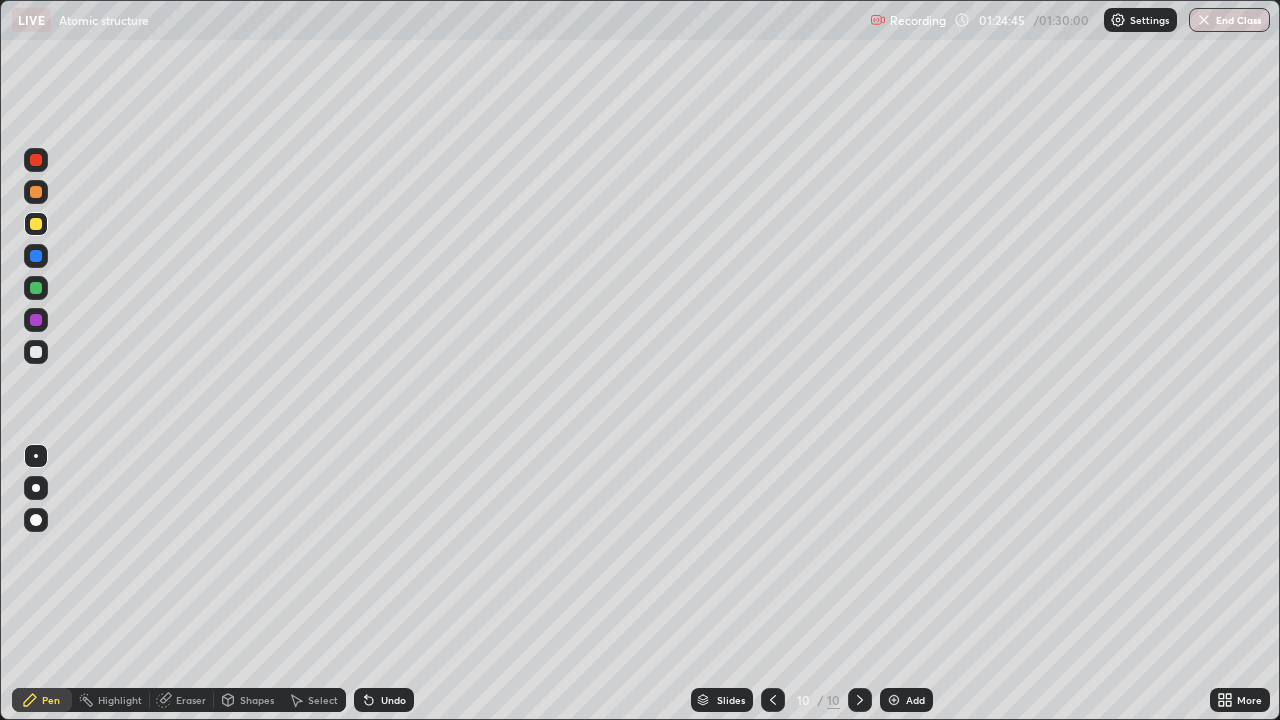 click on "Undo" at bounding box center (384, 700) 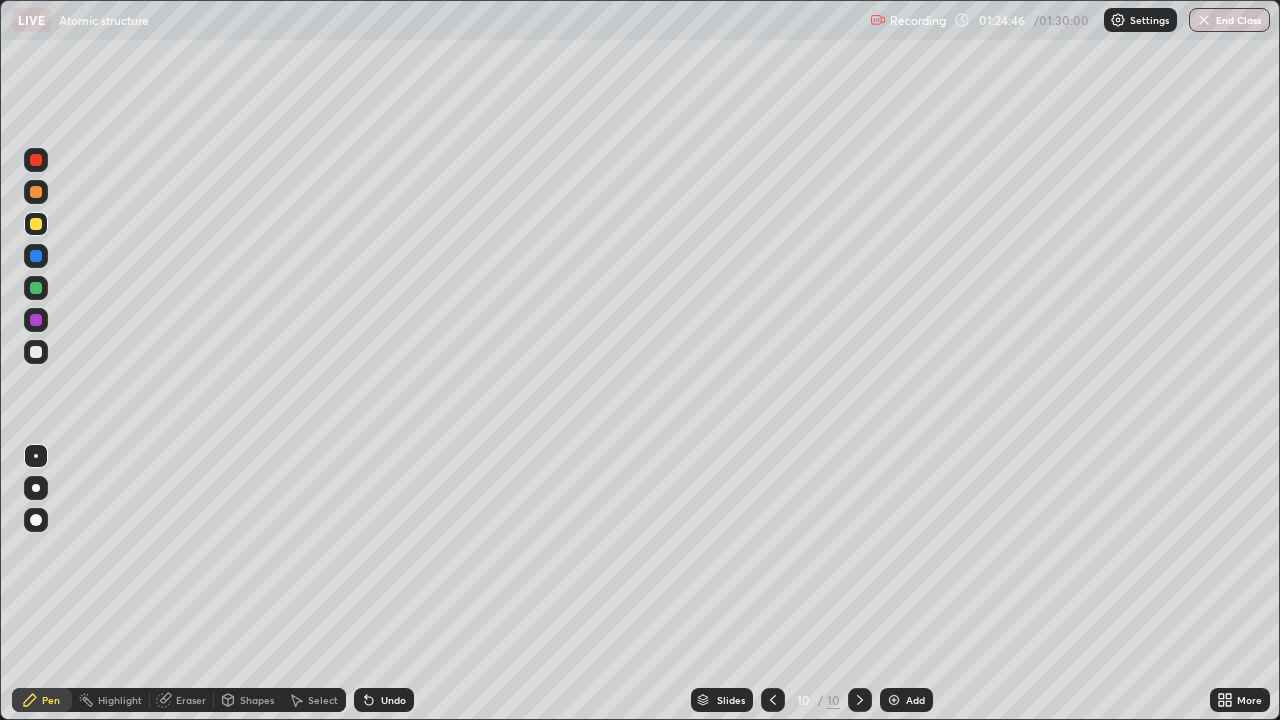 click on "Undo" at bounding box center (393, 700) 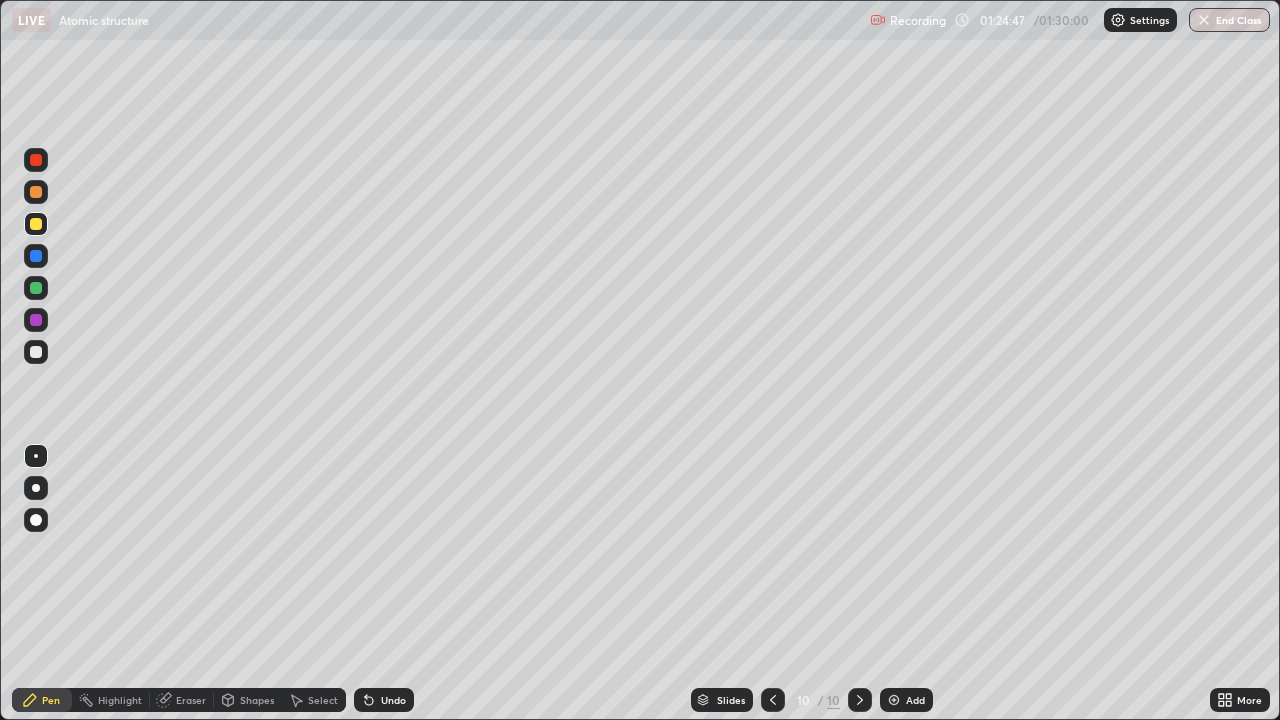 click on "Undo" at bounding box center (393, 700) 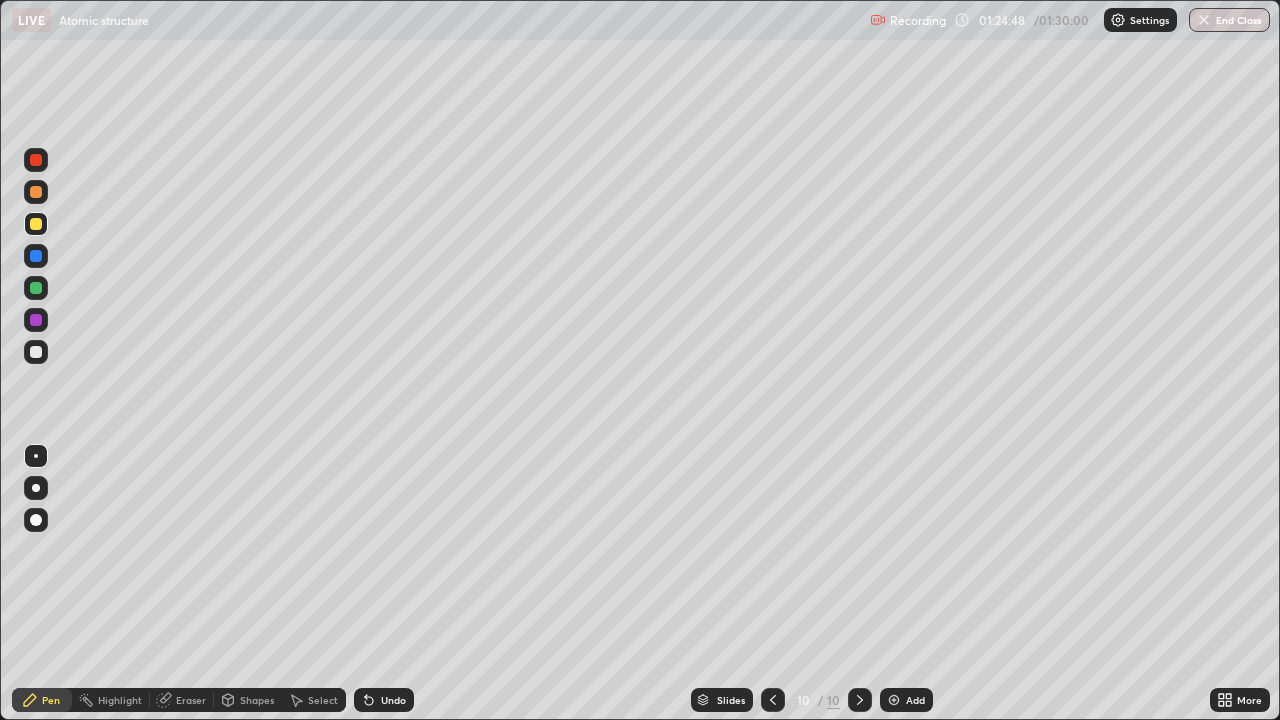 click on "Undo" at bounding box center (393, 700) 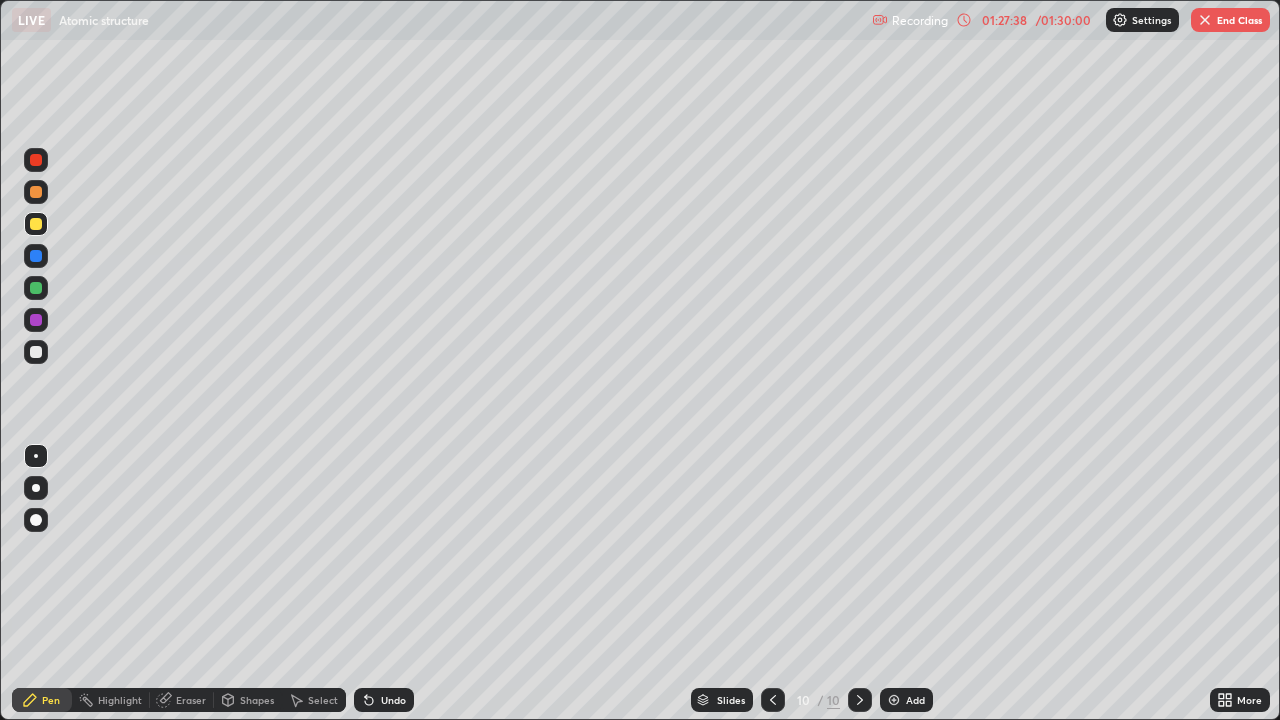 click at bounding box center (1205, 20) 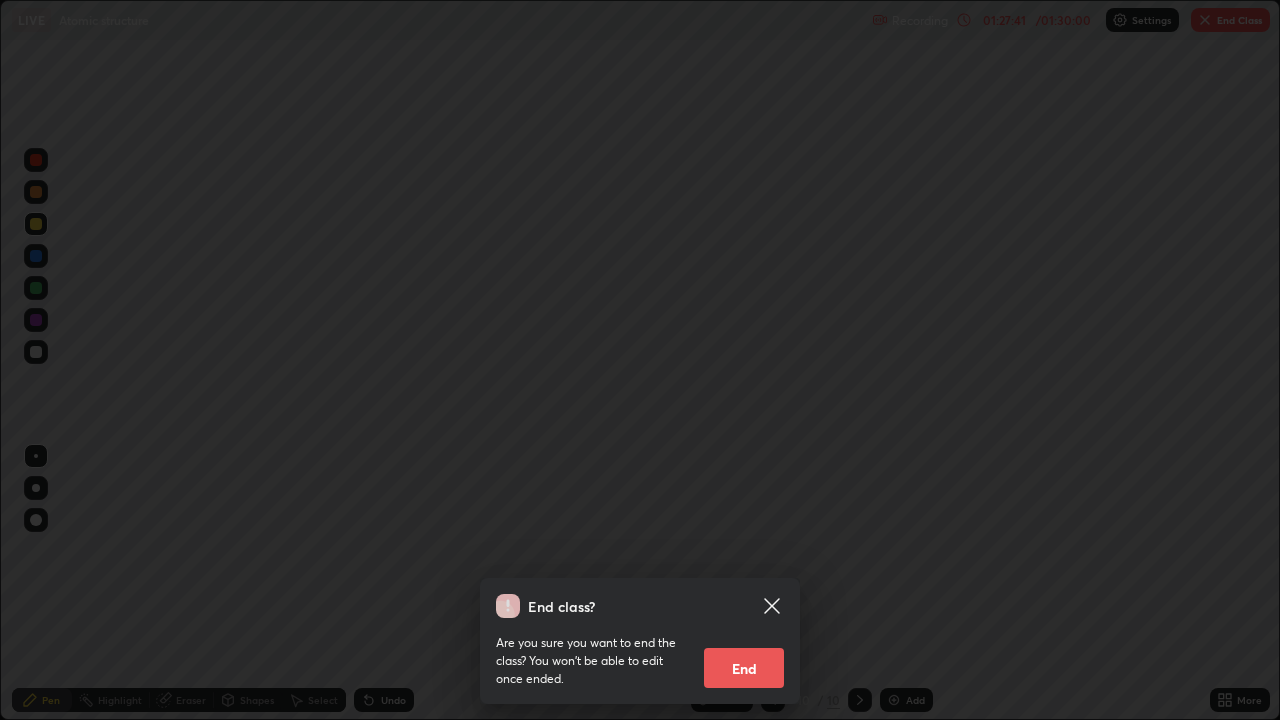 click on "End" at bounding box center [744, 668] 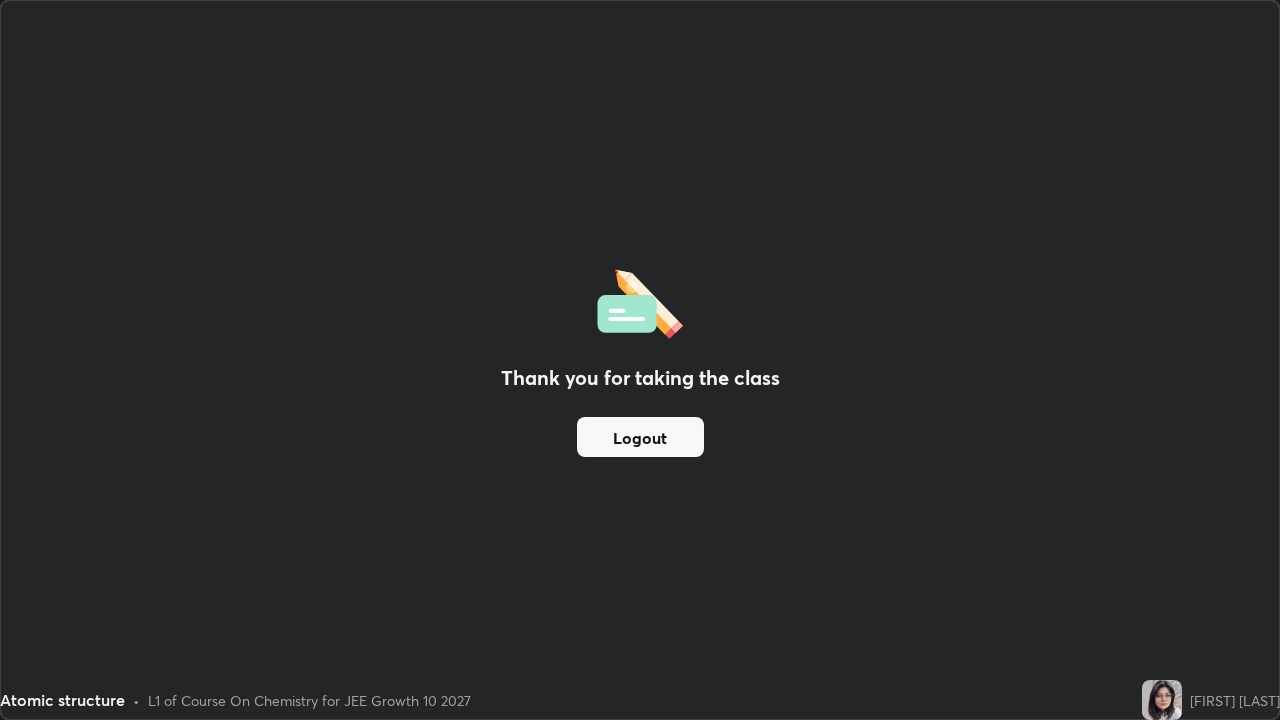 click on "Logout" at bounding box center (640, 437) 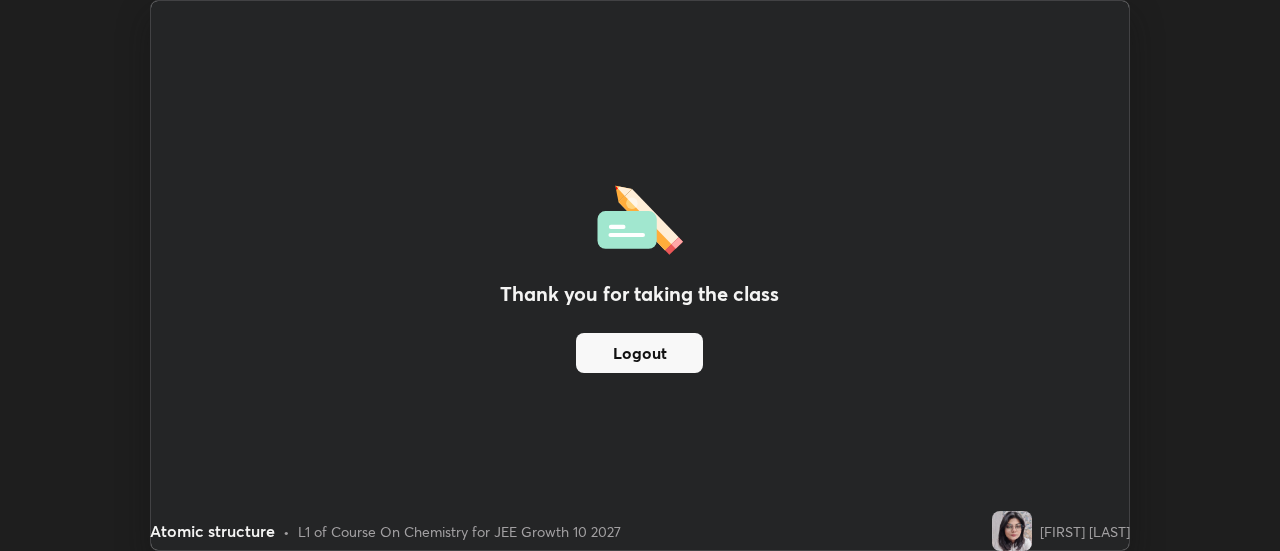 scroll, scrollTop: 551, scrollLeft: 1280, axis: both 